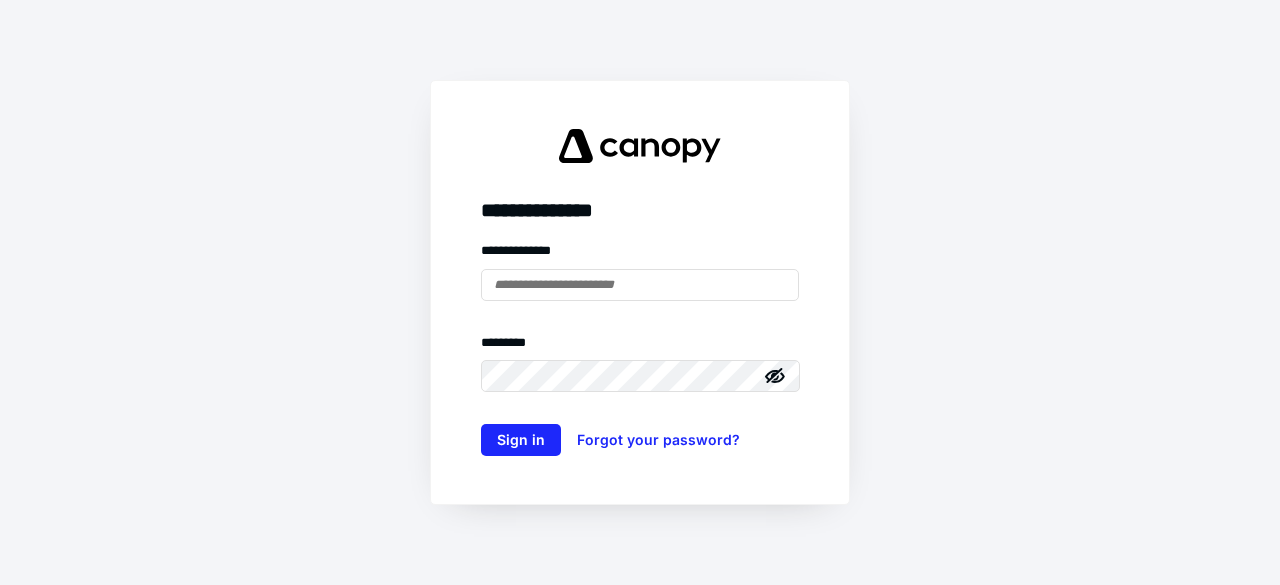 scroll, scrollTop: 0, scrollLeft: 0, axis: both 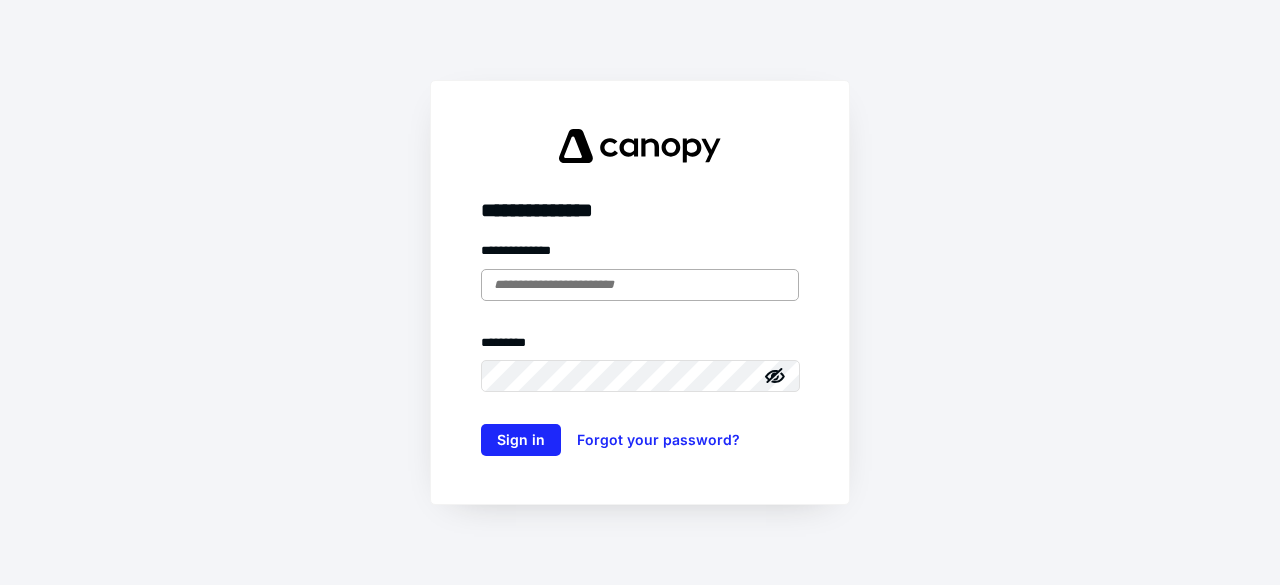 click at bounding box center (640, 285) 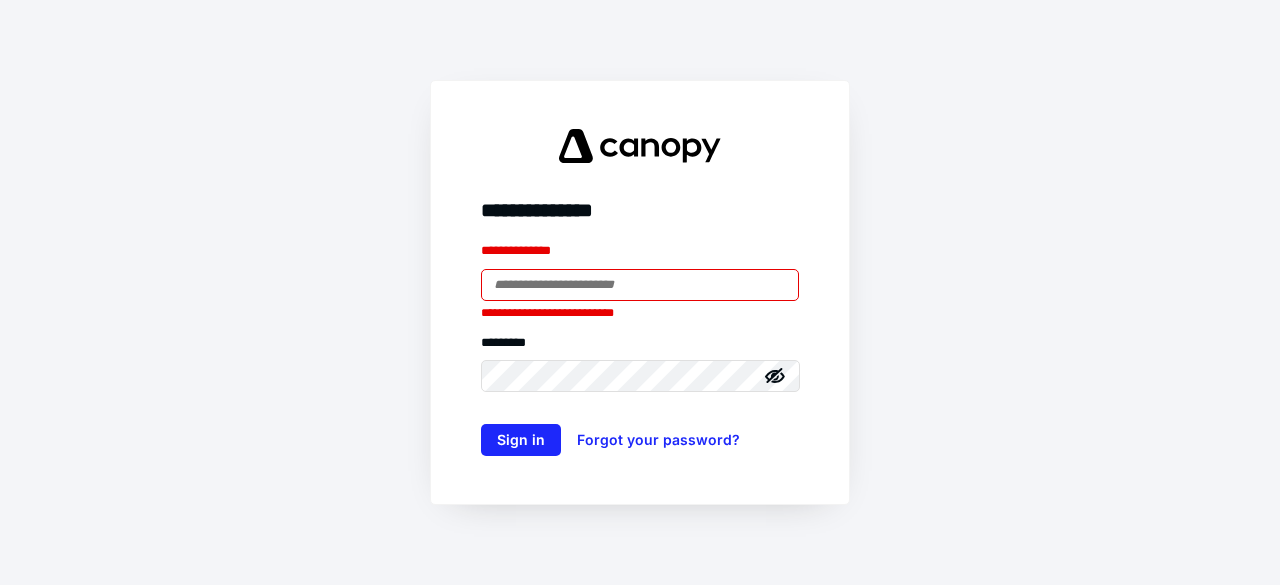 type on "**********" 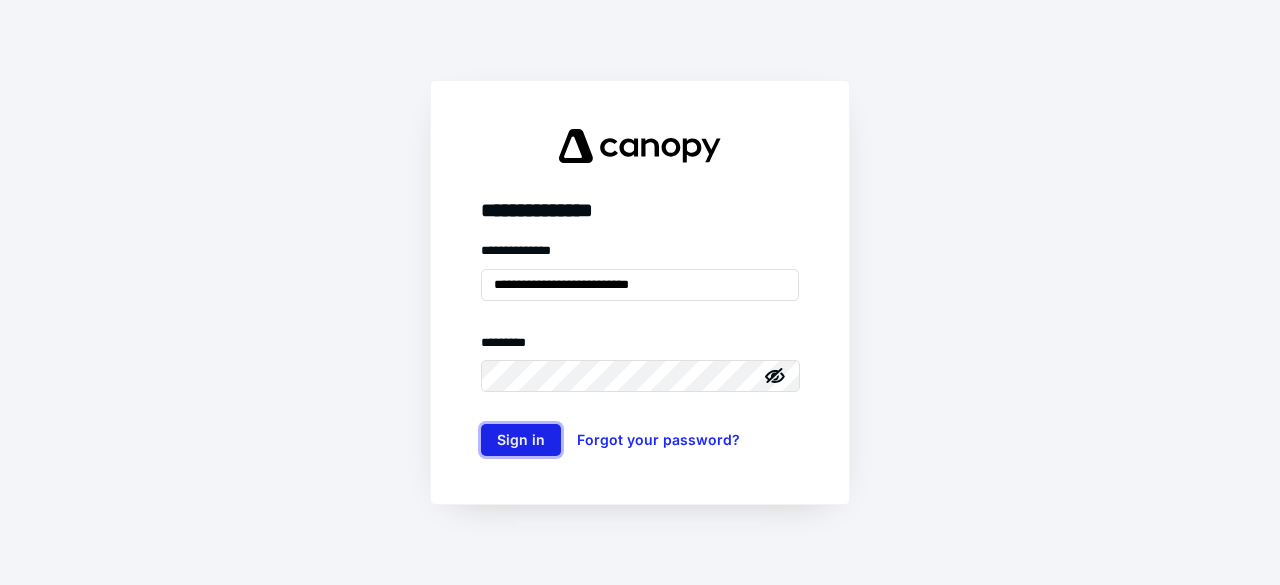 click on "Sign in" at bounding box center [521, 440] 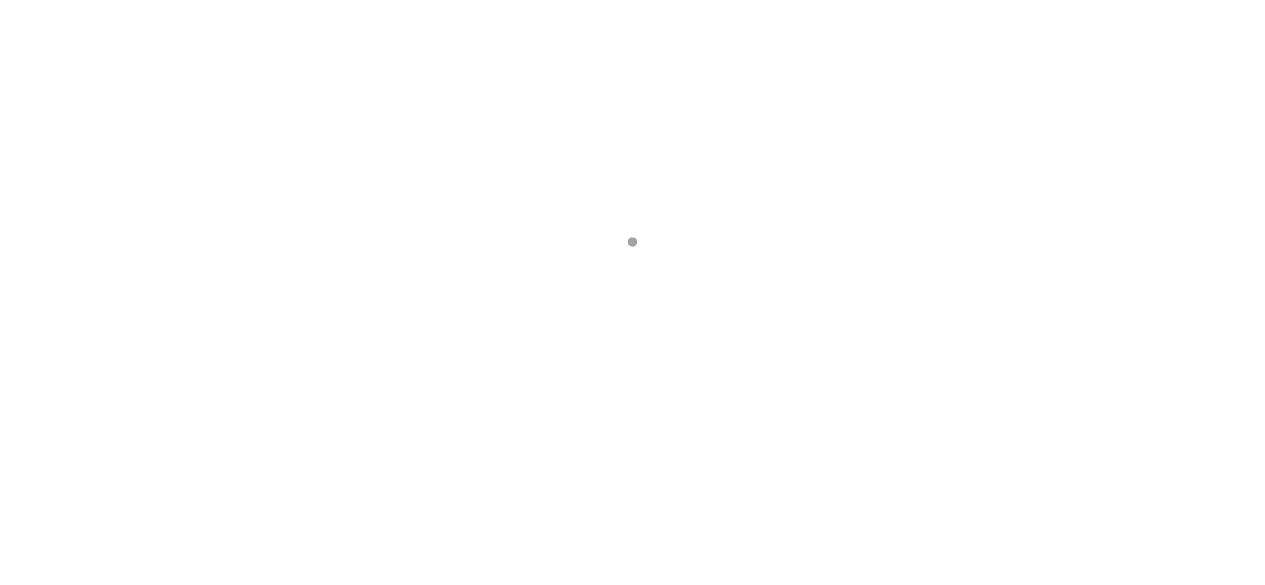 scroll, scrollTop: 0, scrollLeft: 0, axis: both 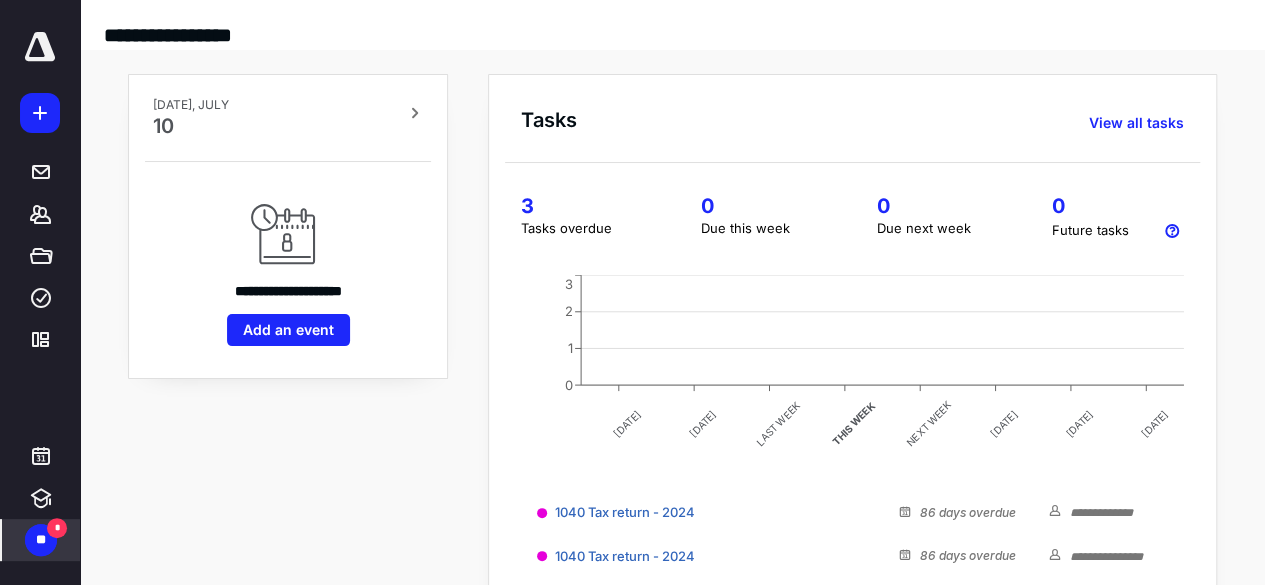 click on "**" at bounding box center [41, 540] 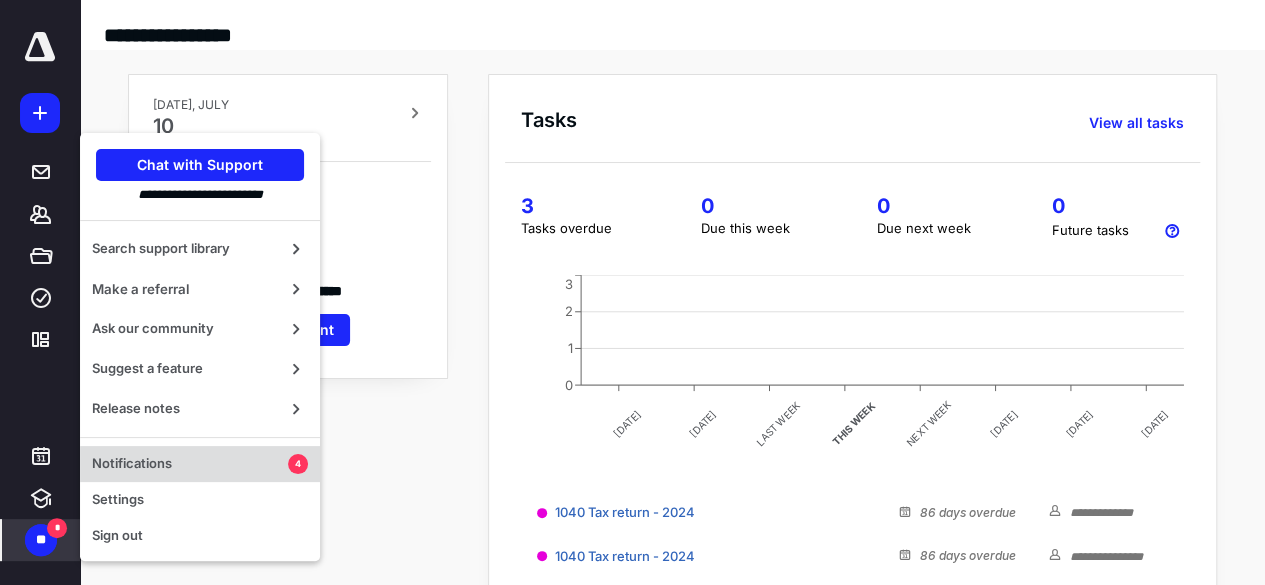 click on "Notifications" at bounding box center [190, 464] 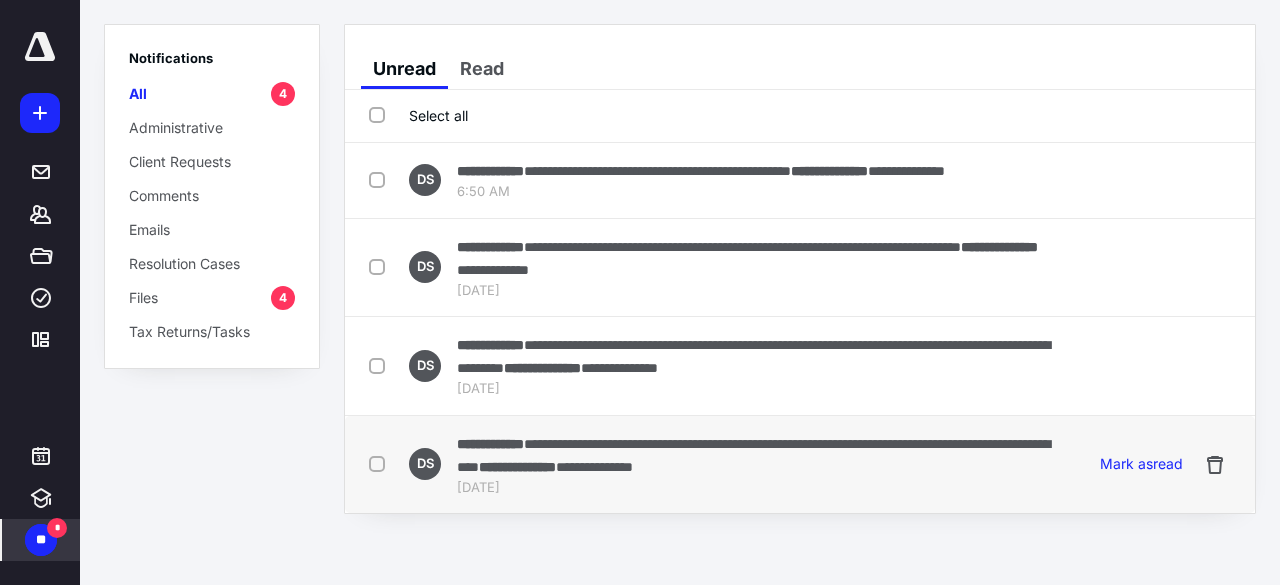 click at bounding box center [381, 463] 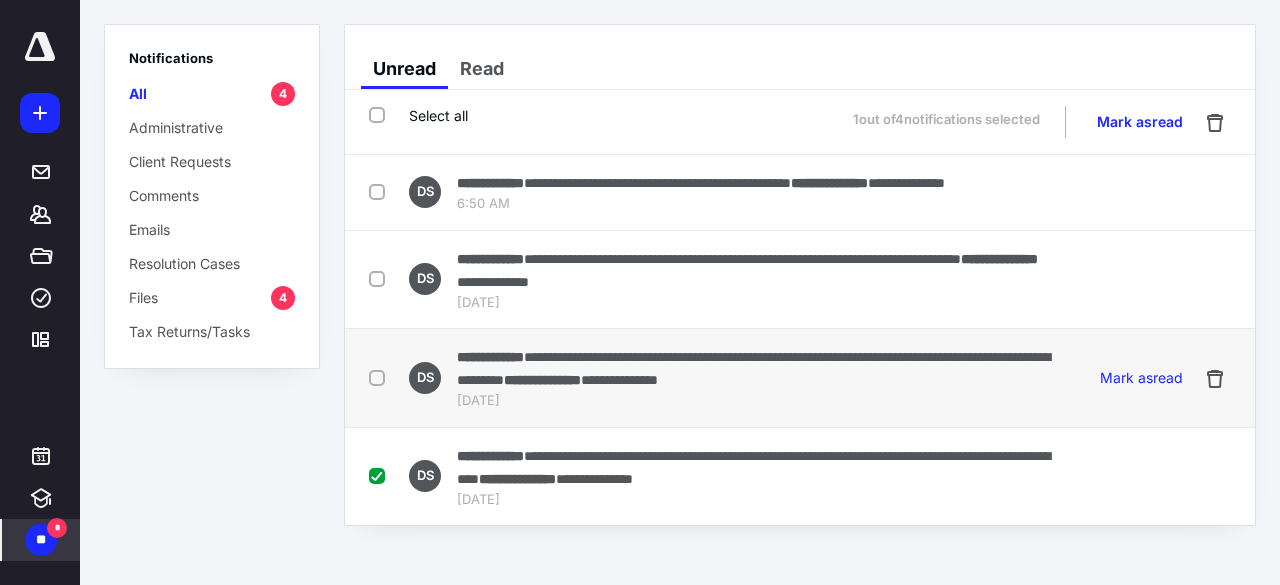 click on "**********" at bounding box center (714, 378) 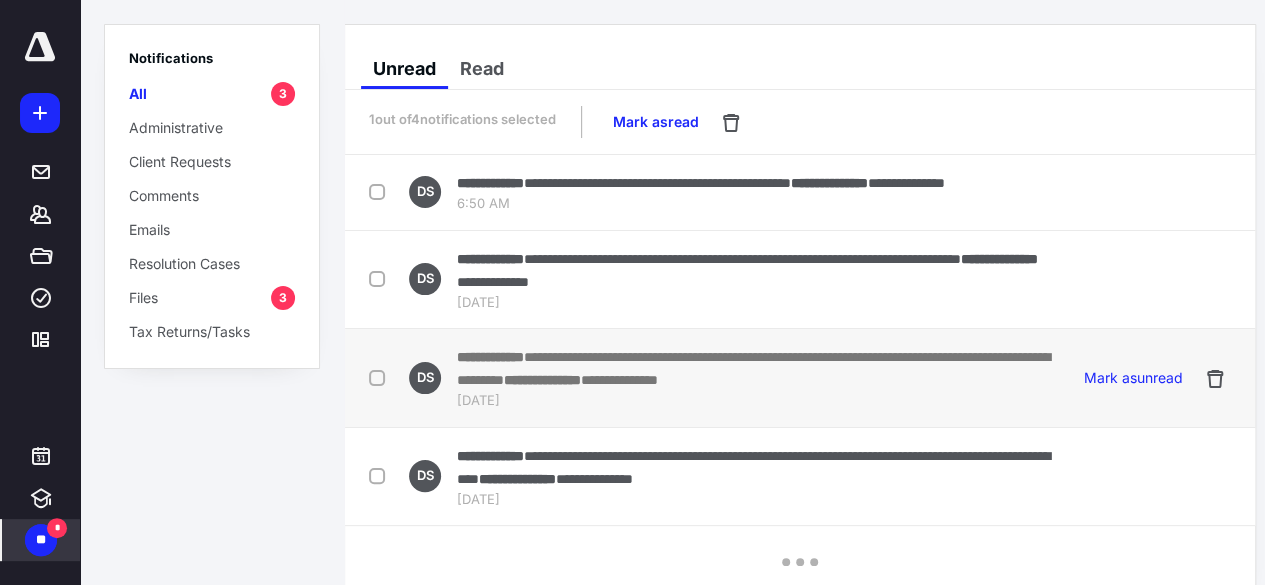 checkbox on "false" 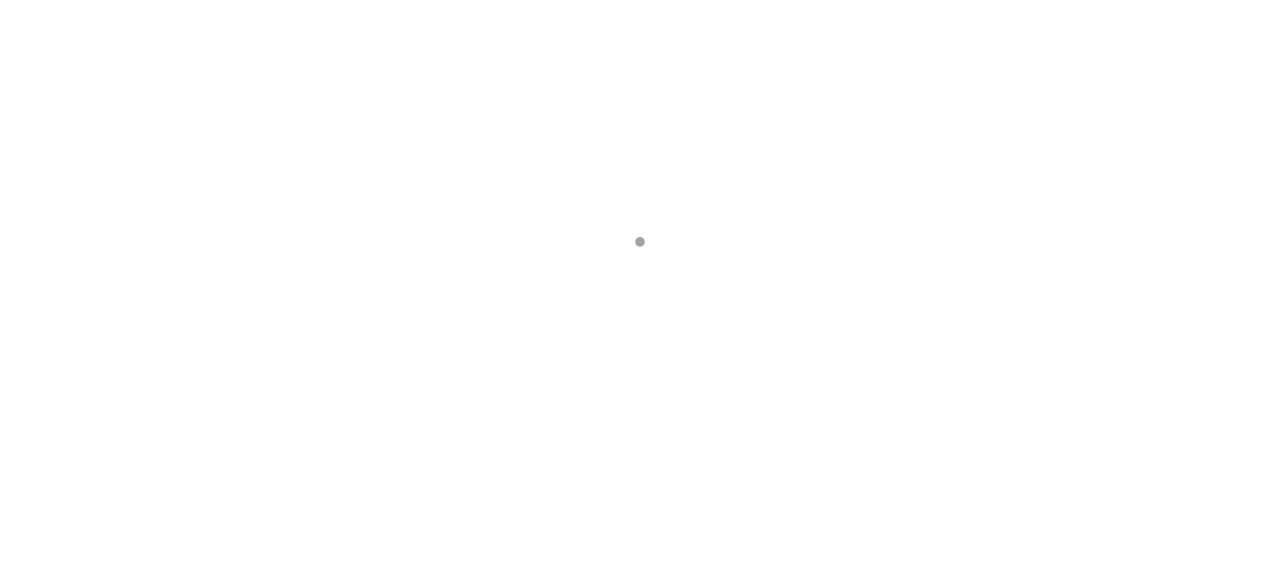 scroll, scrollTop: 0, scrollLeft: 0, axis: both 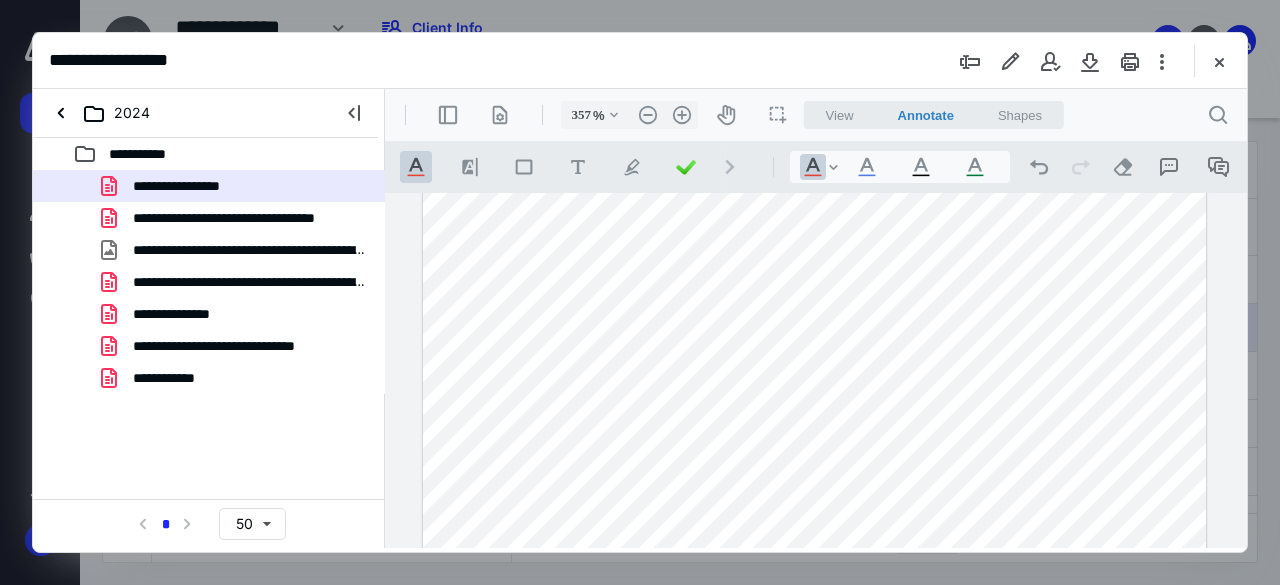 type on "457" 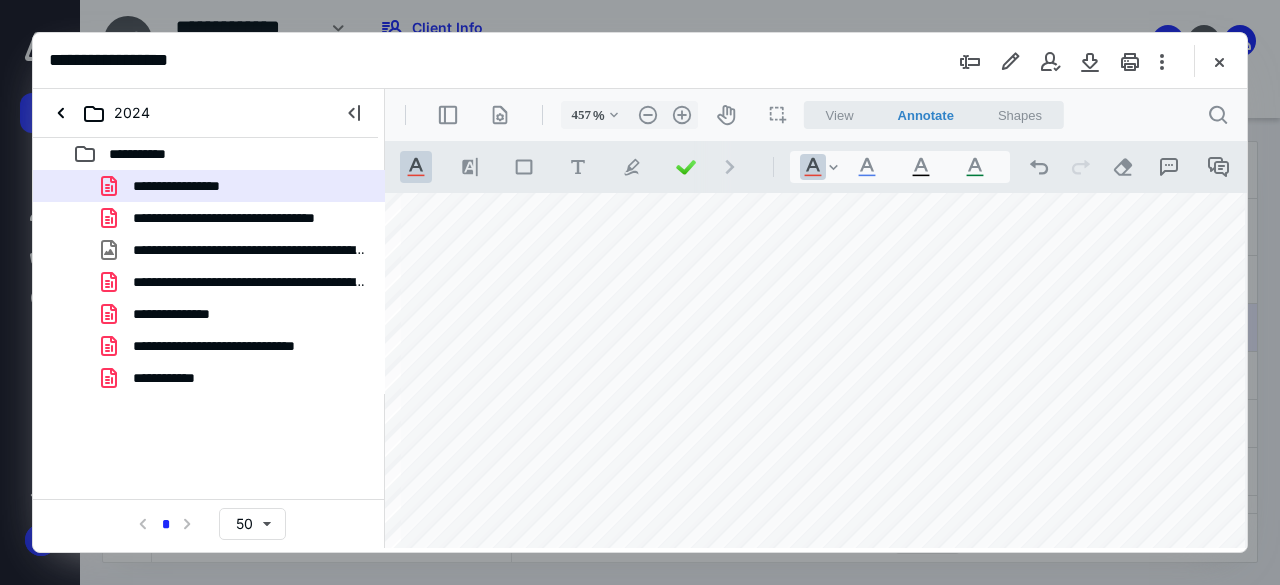 scroll, scrollTop: 1652, scrollLeft: 152, axis: both 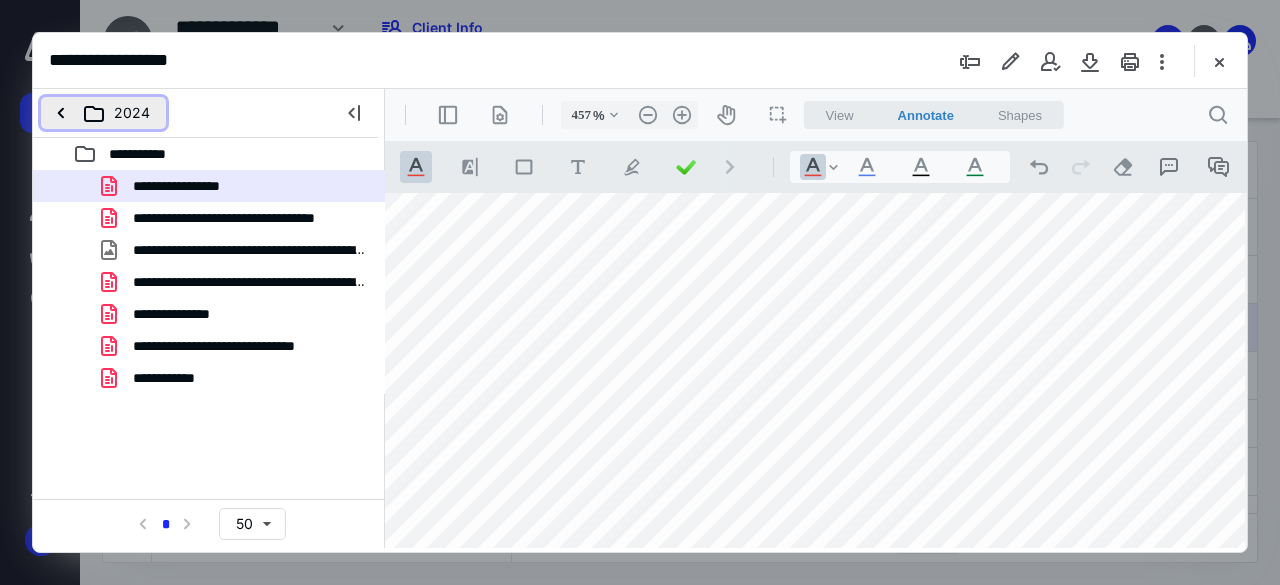 click on "2024" at bounding box center [103, 113] 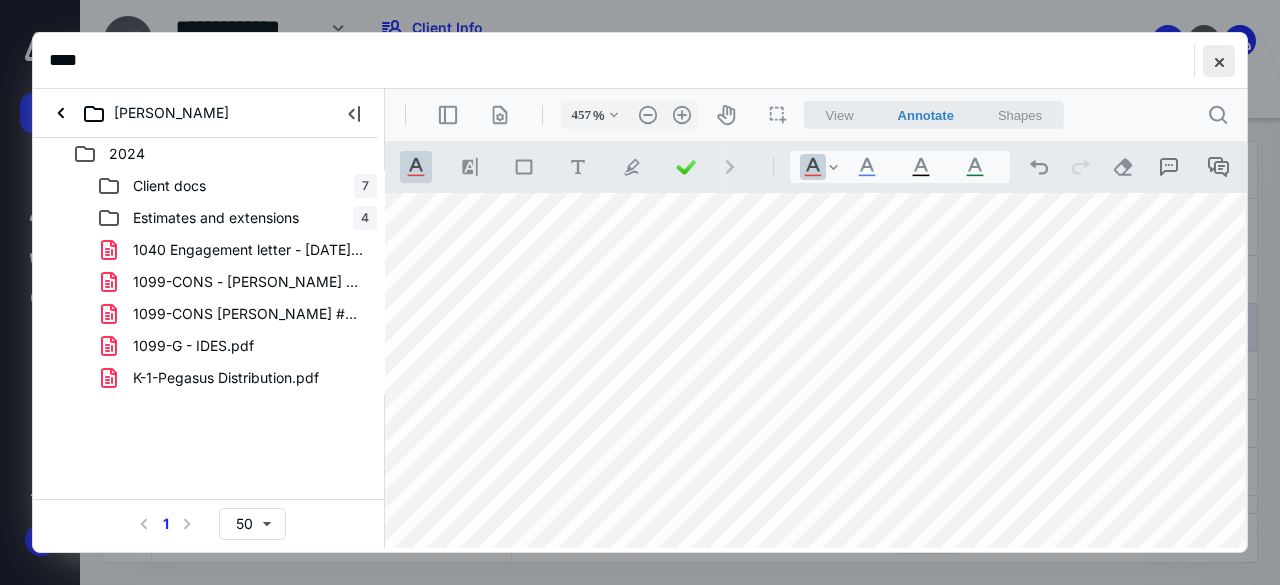 click at bounding box center [1219, 61] 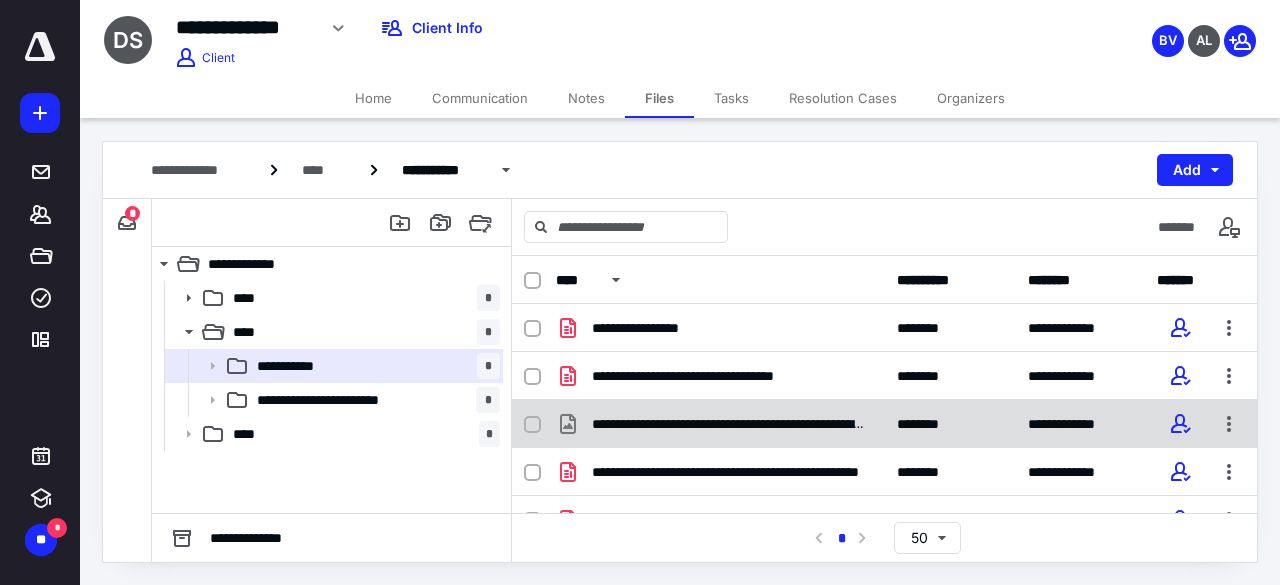 scroll, scrollTop: 87, scrollLeft: 0, axis: vertical 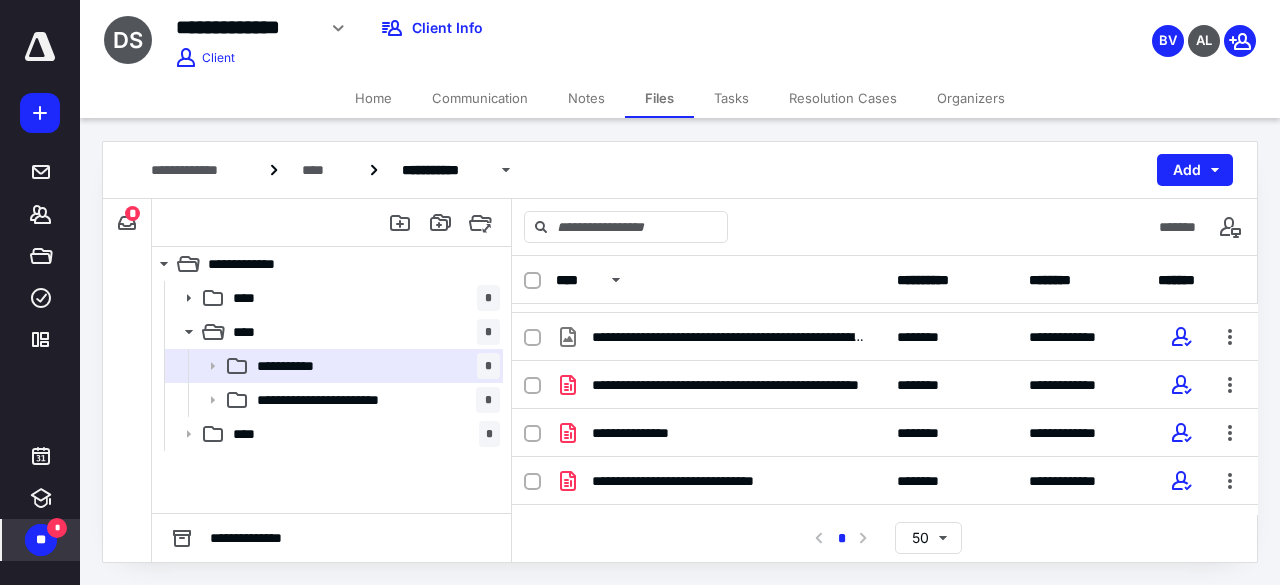 click on "**" at bounding box center (41, 540) 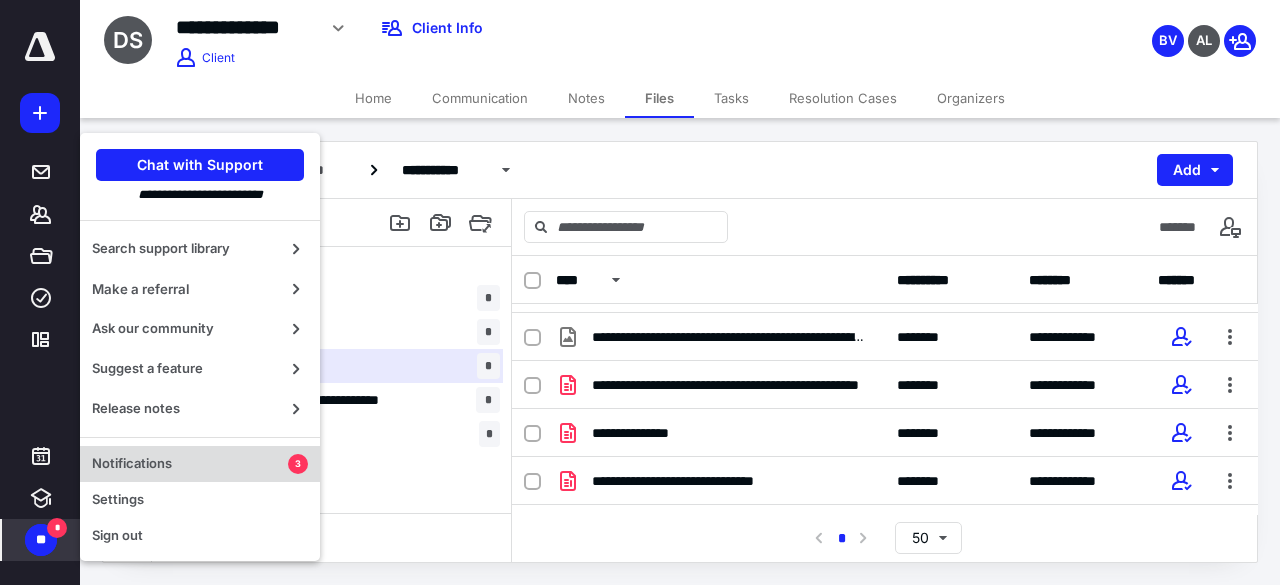 click on "3" at bounding box center [298, 464] 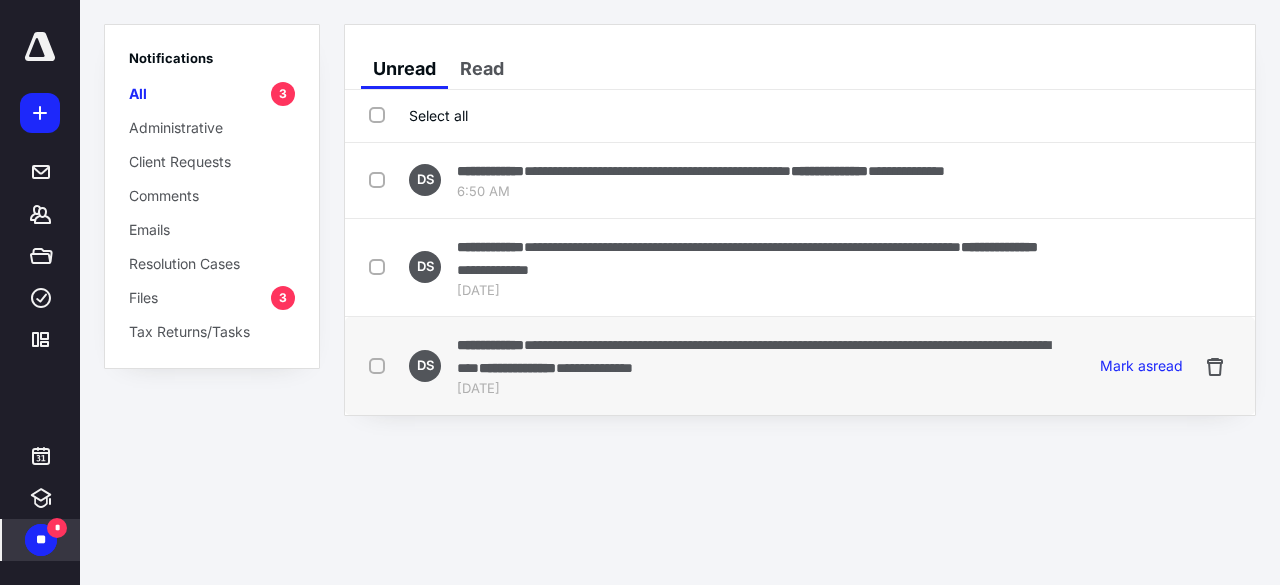 click at bounding box center [381, 365] 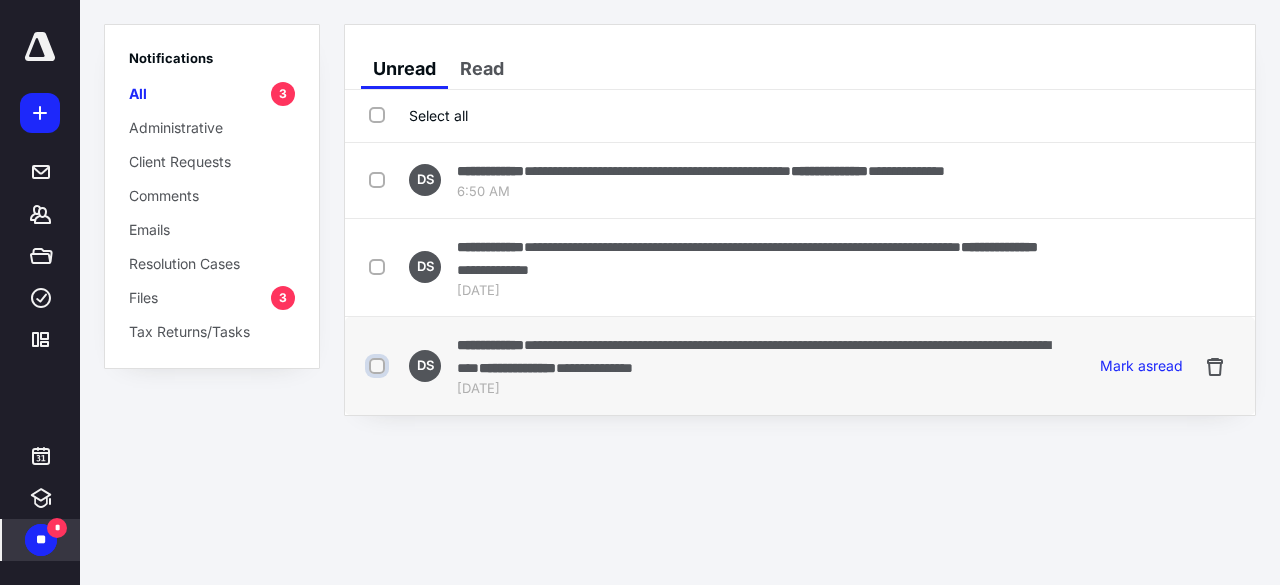 click at bounding box center (379, 366) 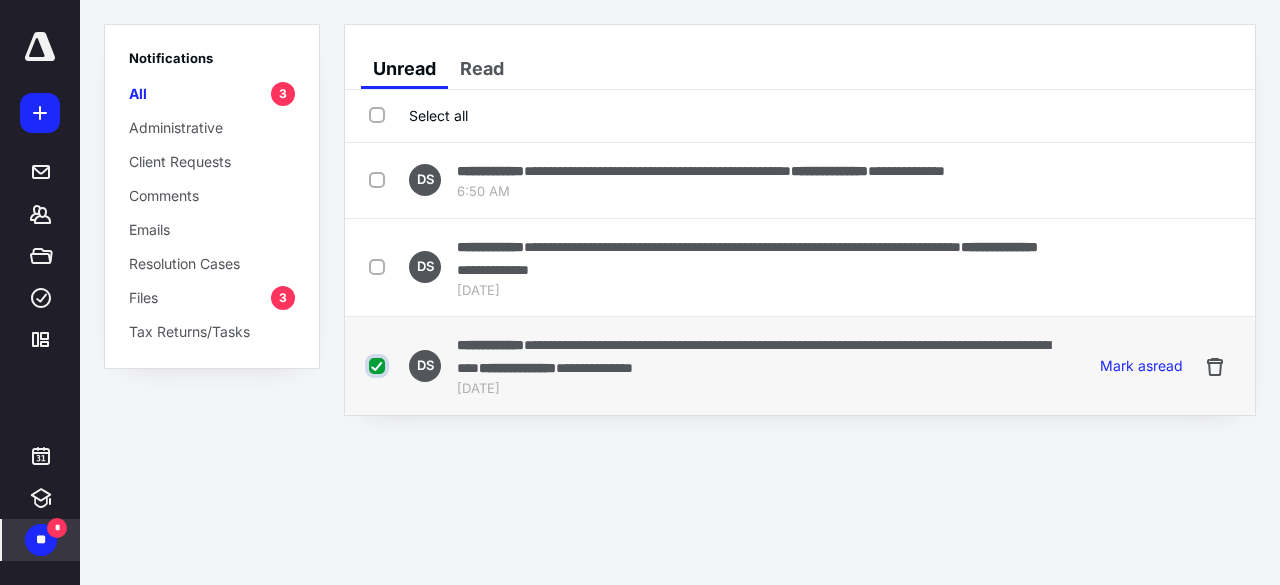 checkbox on "true" 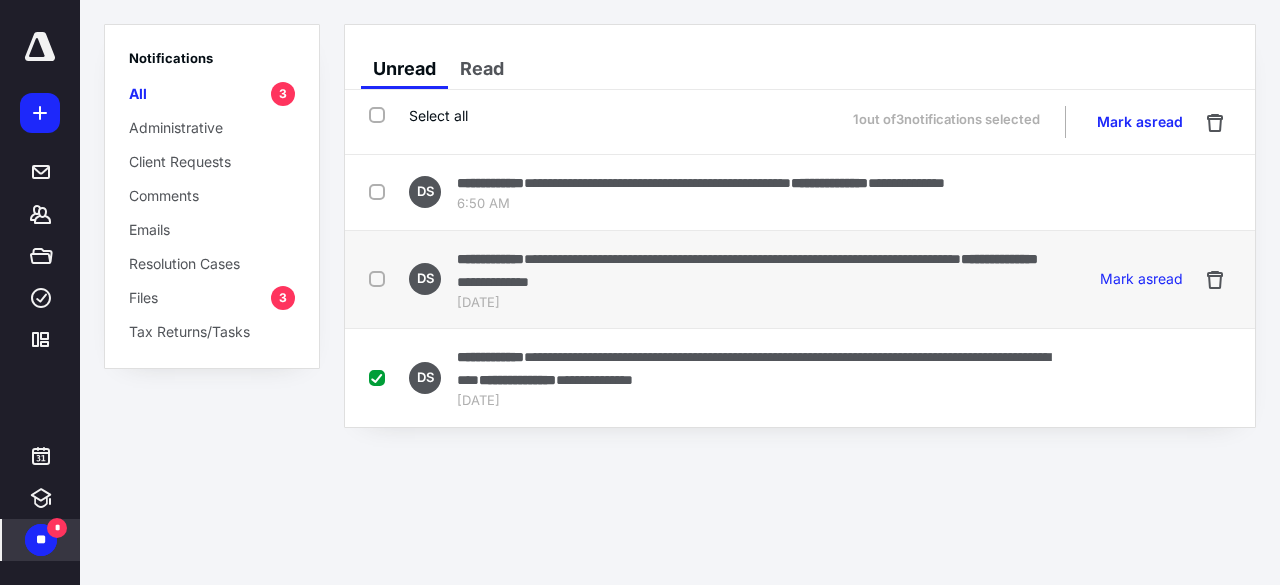 click at bounding box center (381, 278) 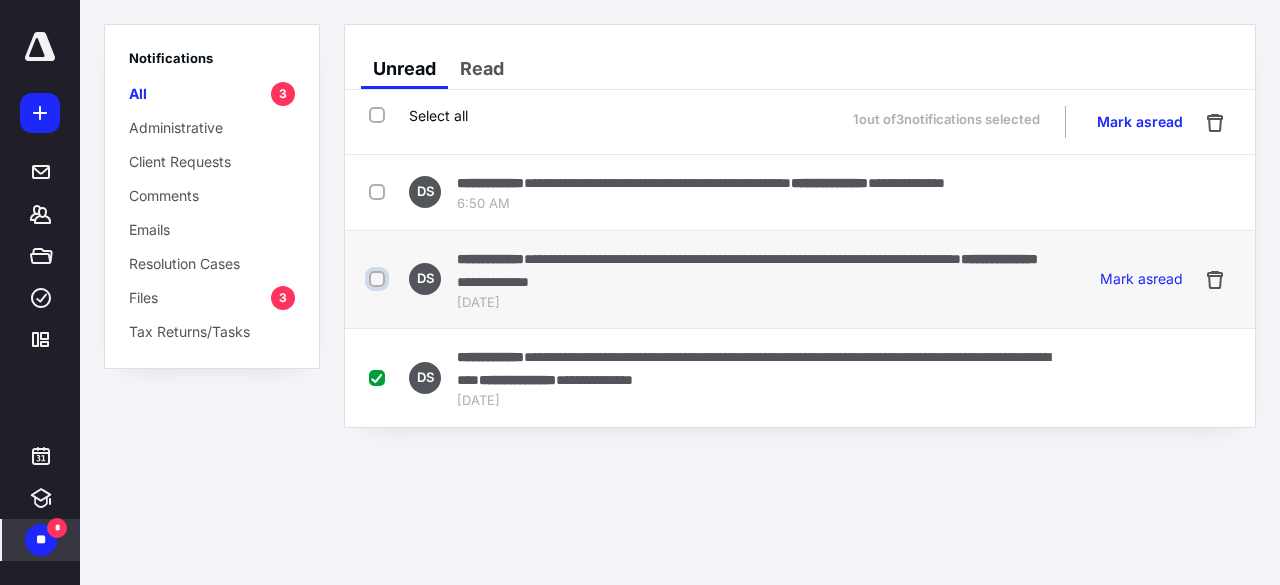 click at bounding box center [379, 279] 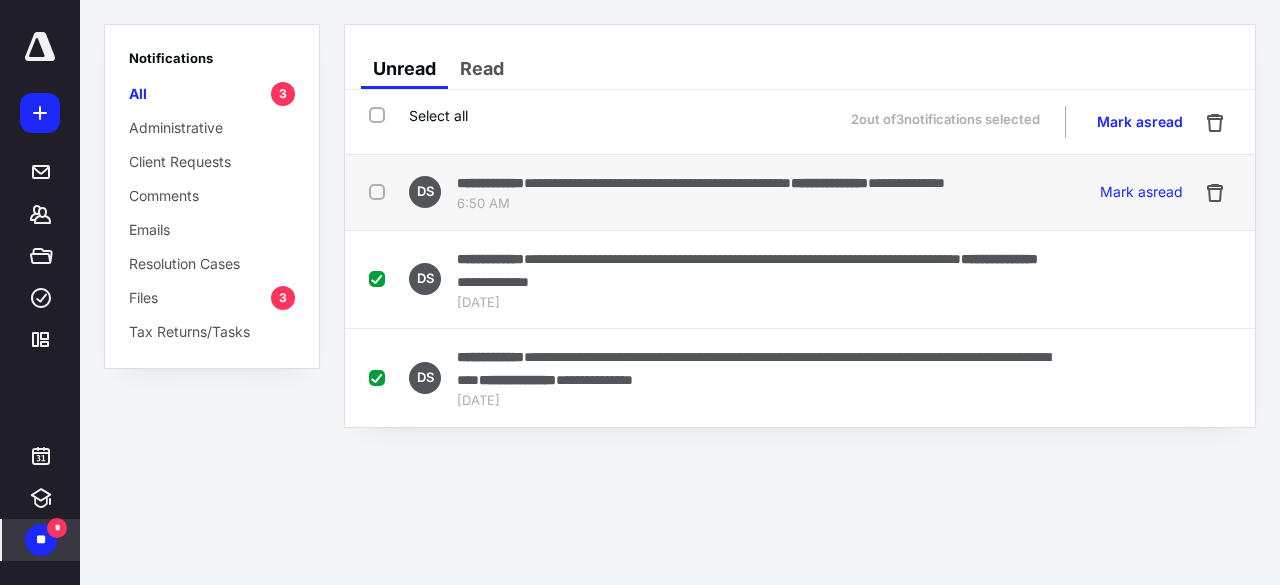 click on "**********" at bounding box center (657, 183) 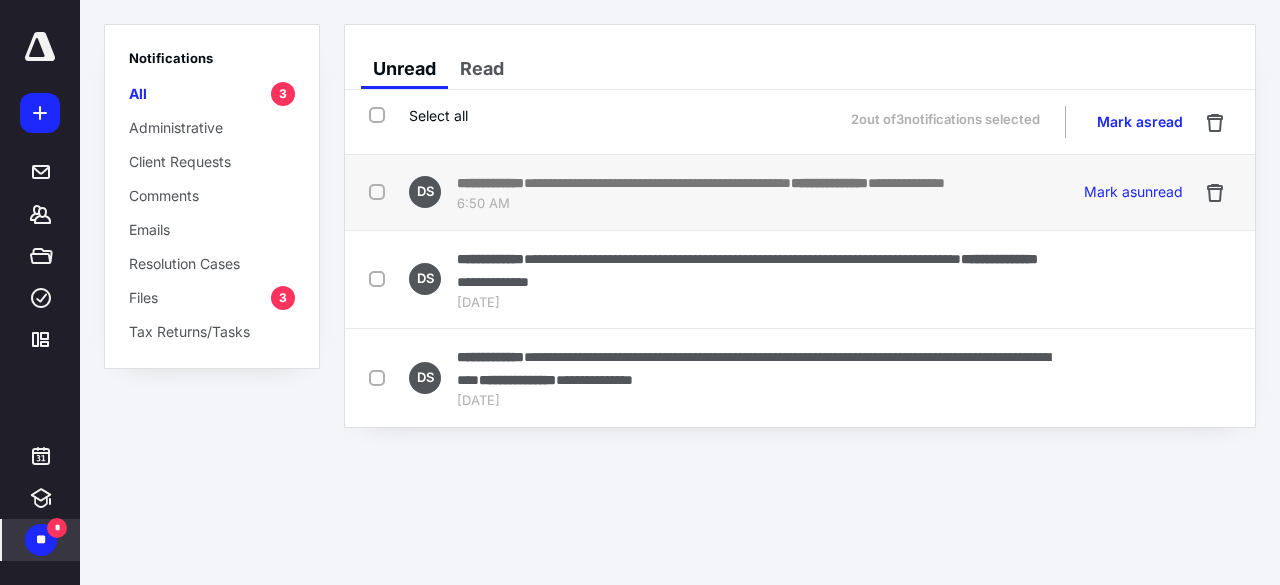 checkbox on "false" 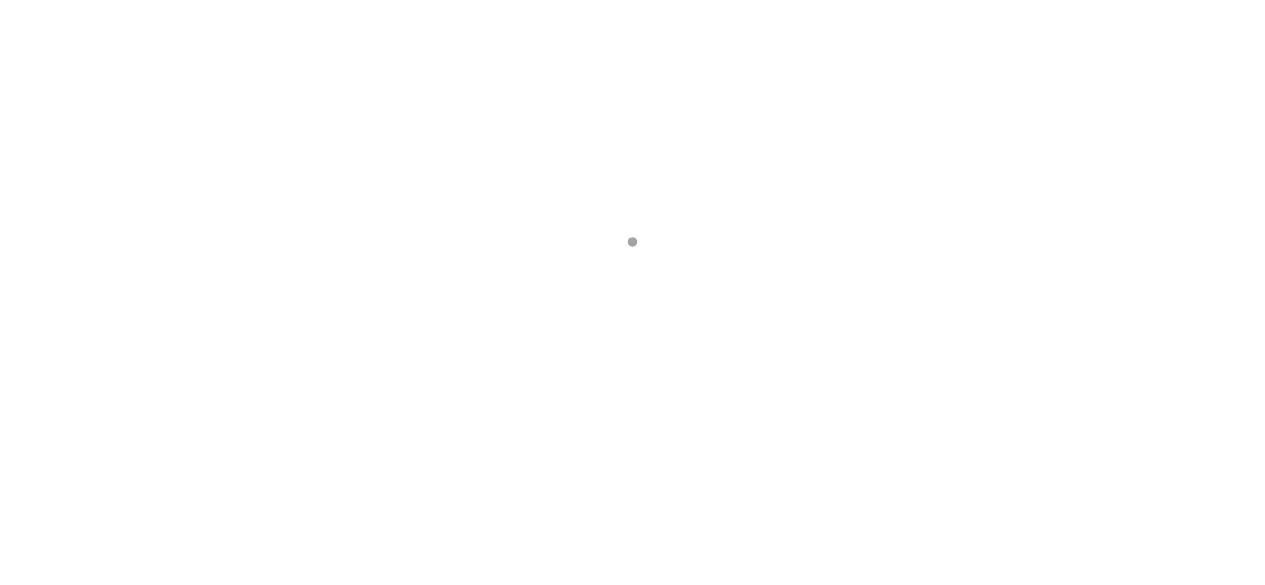 scroll, scrollTop: 0, scrollLeft: 0, axis: both 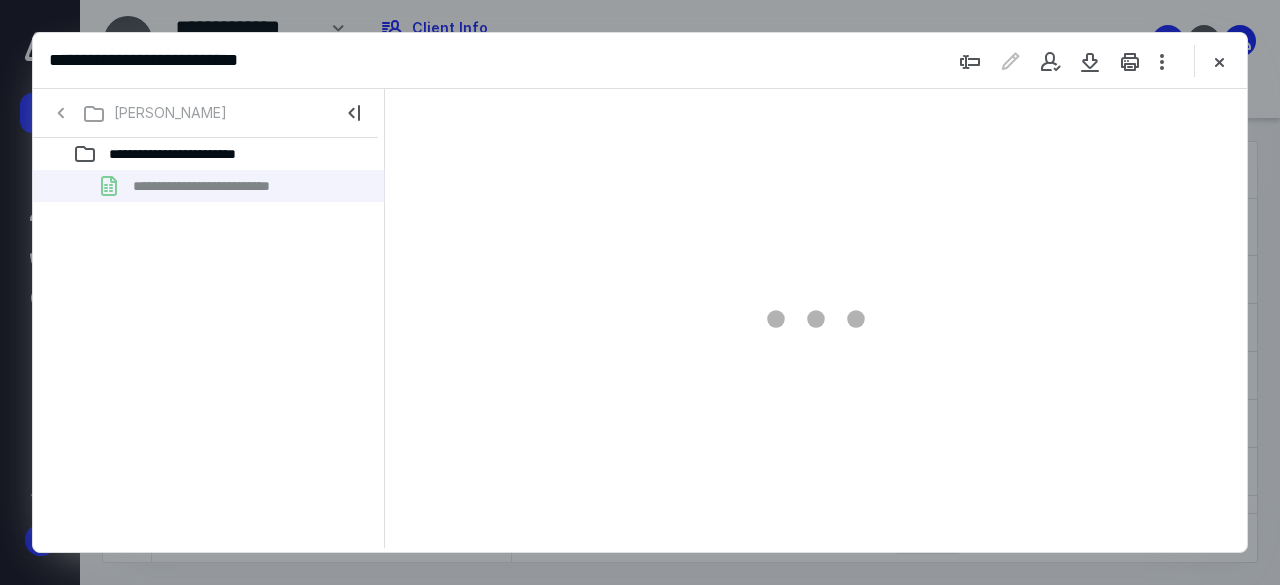 type on "198" 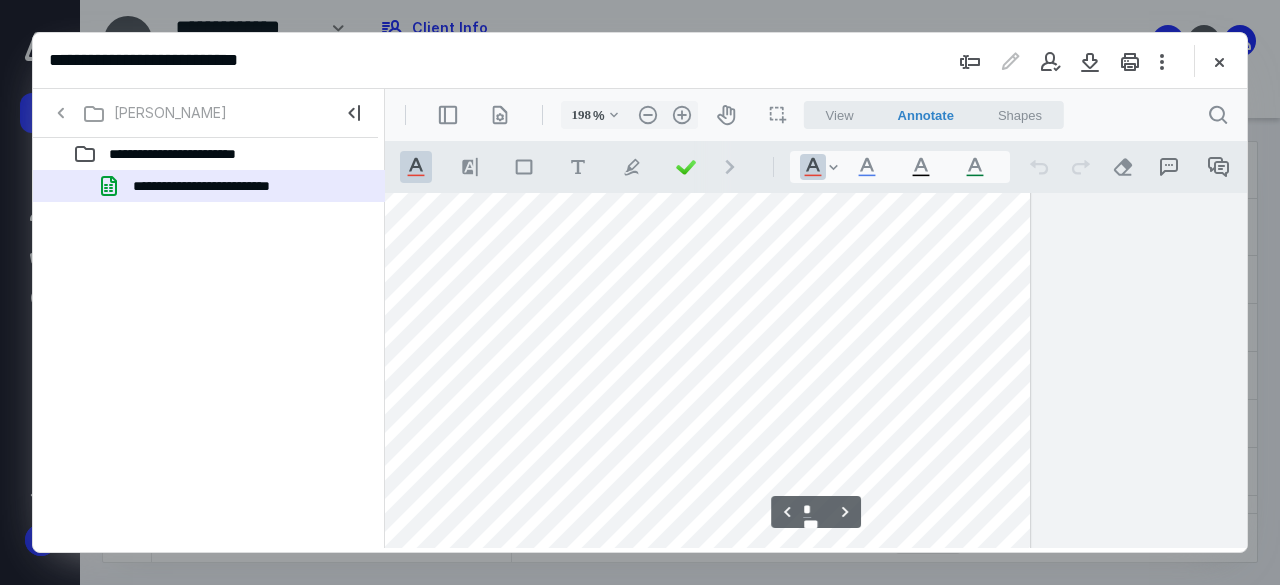 scroll, scrollTop: 596, scrollLeft: 2134, axis: both 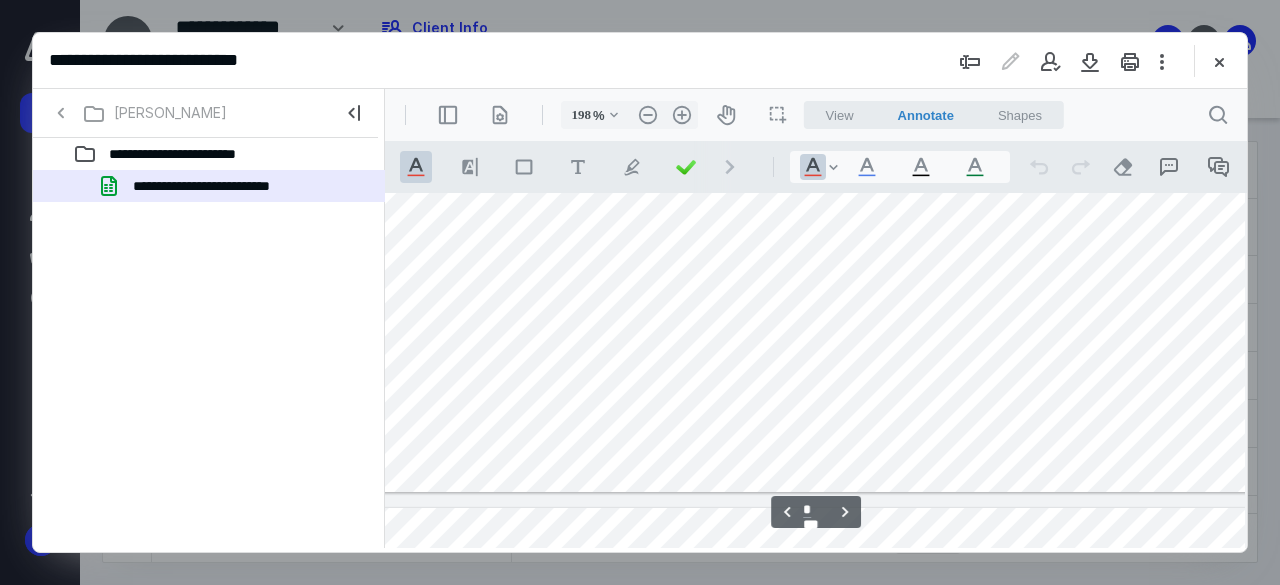 type on "*" 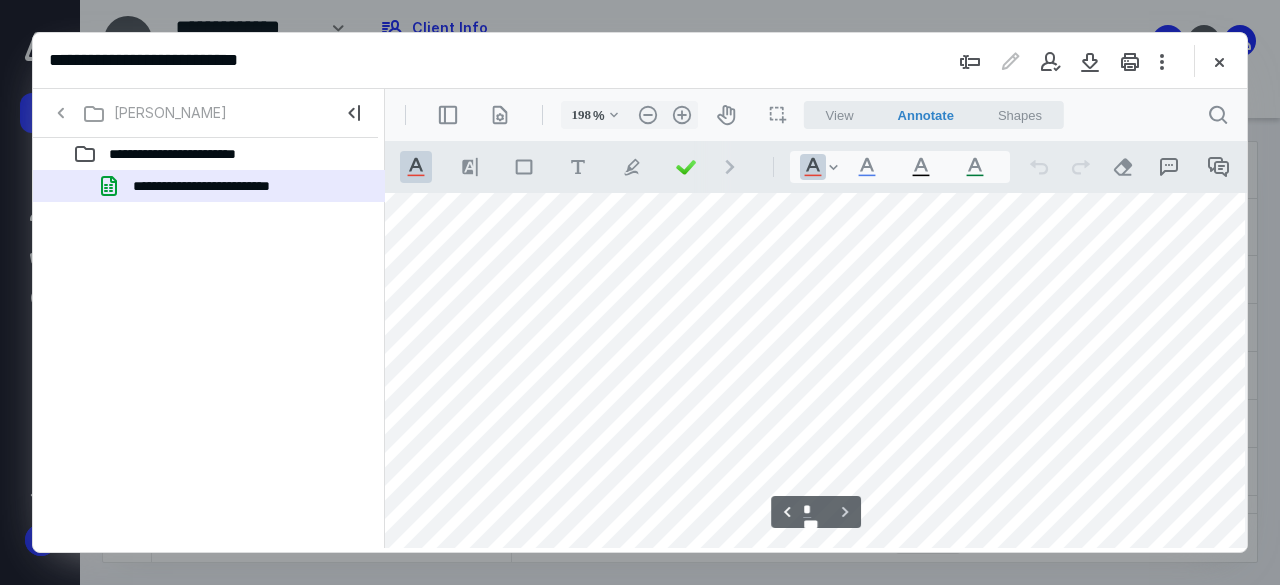 click at bounding box center [29, 395] 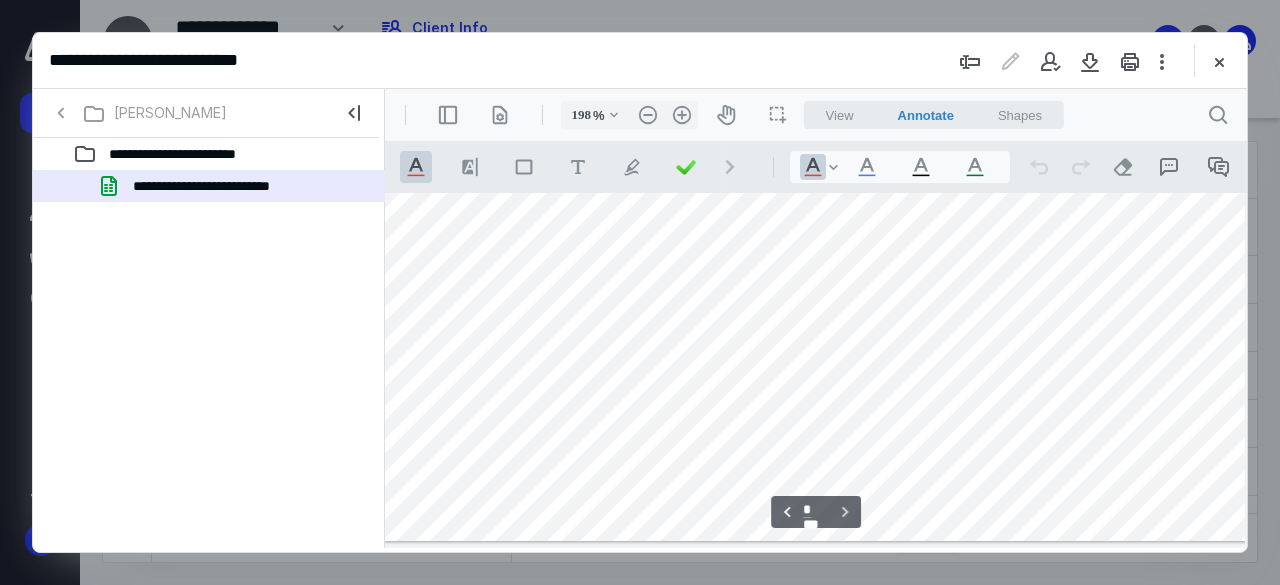 scroll, scrollTop: 1204, scrollLeft: 2388, axis: both 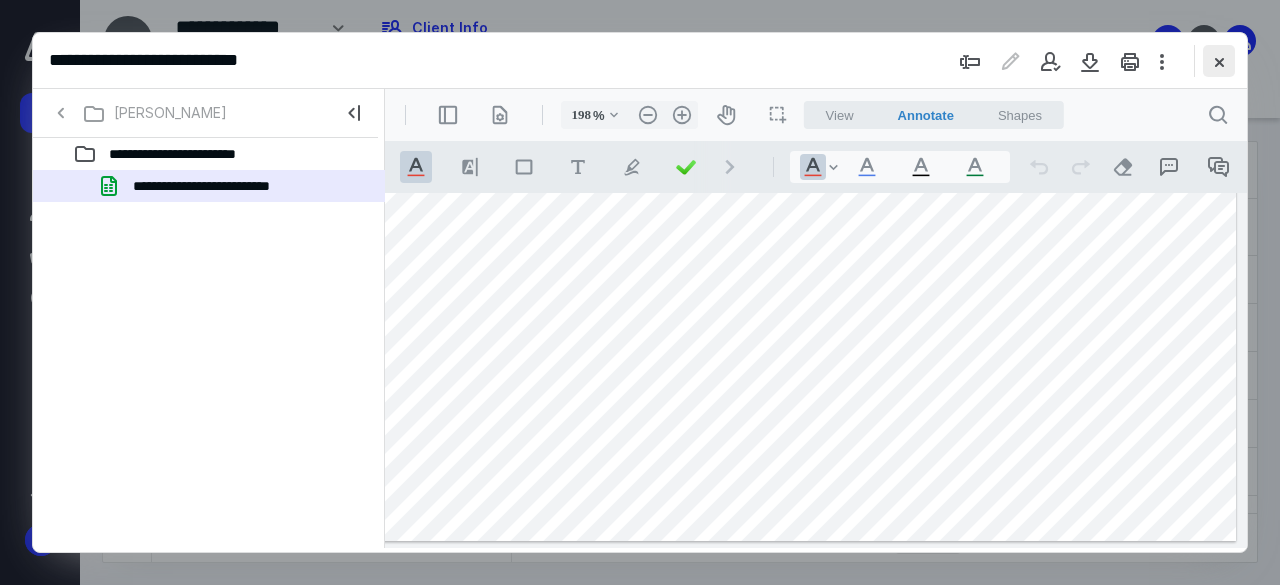 click at bounding box center [1219, 61] 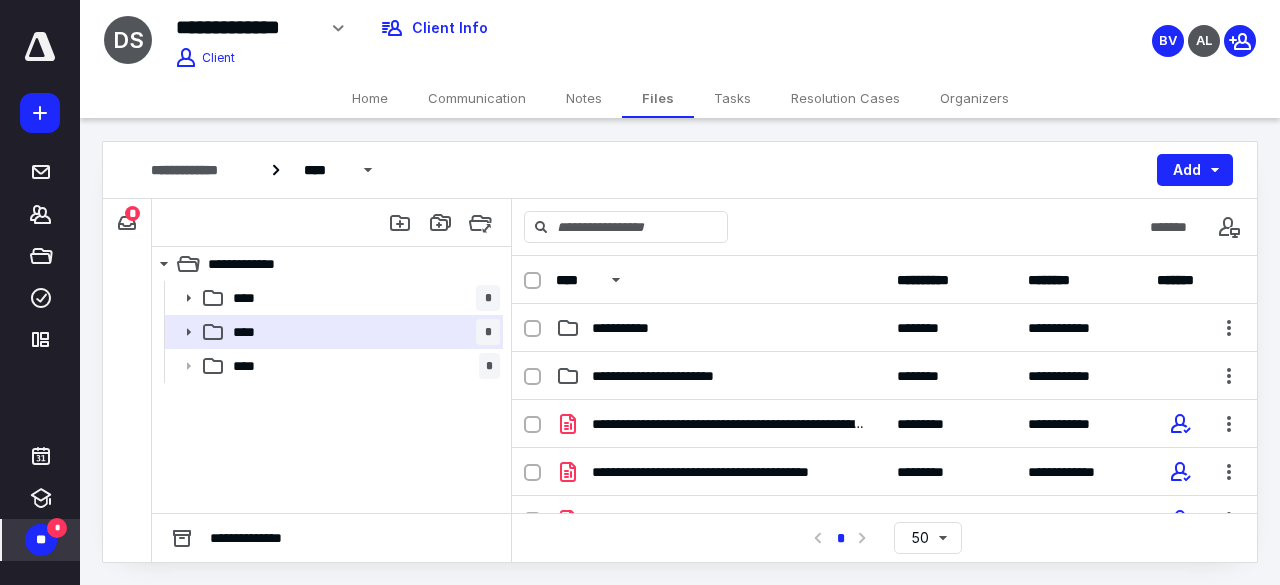 click on "**" at bounding box center [41, 540] 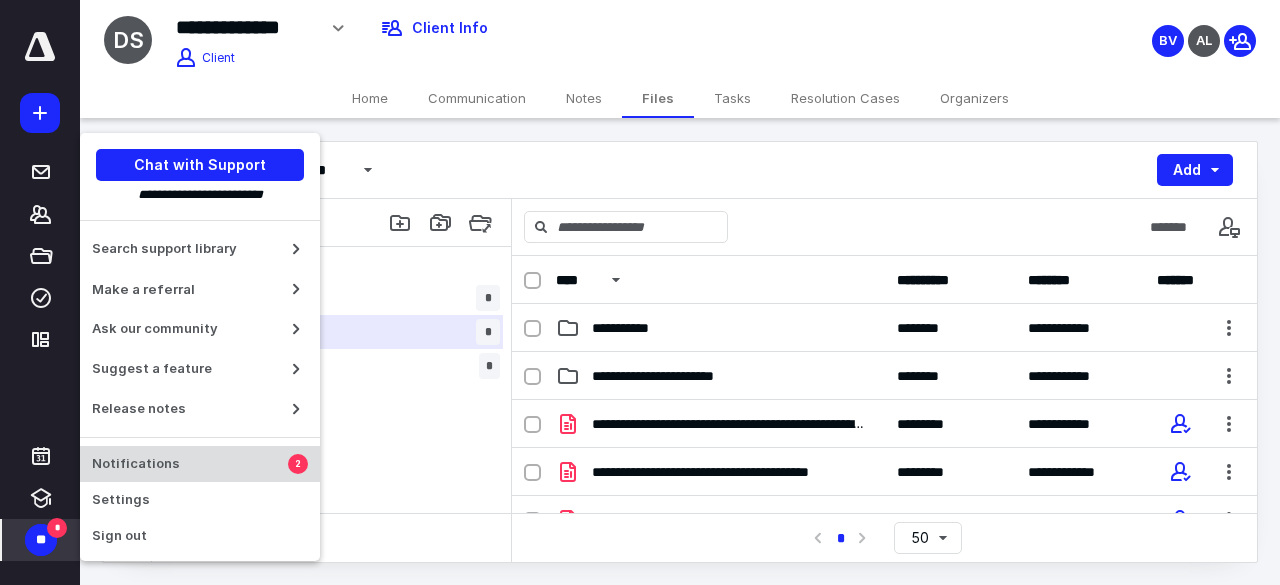click on "Notifications" at bounding box center (190, 464) 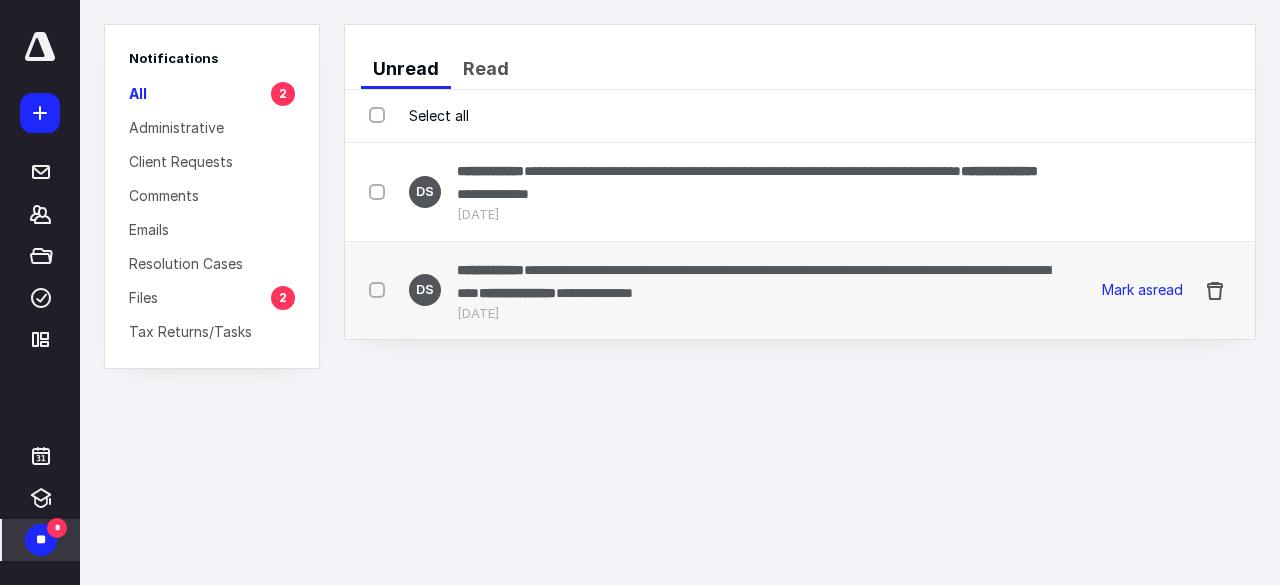 click at bounding box center (381, 289) 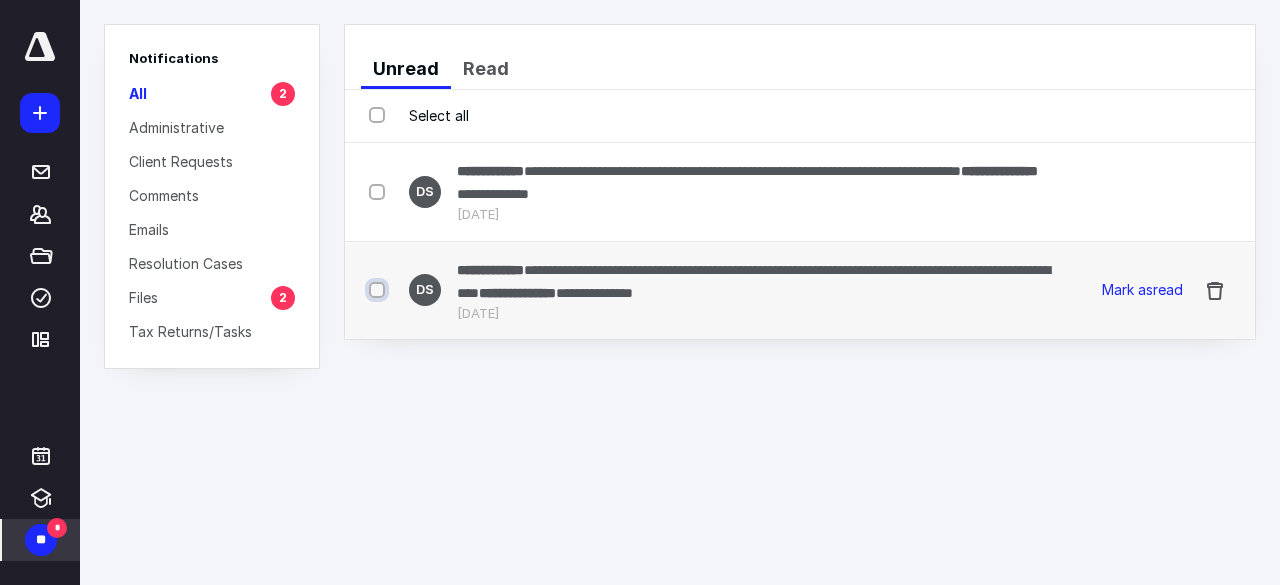 click at bounding box center (379, 290) 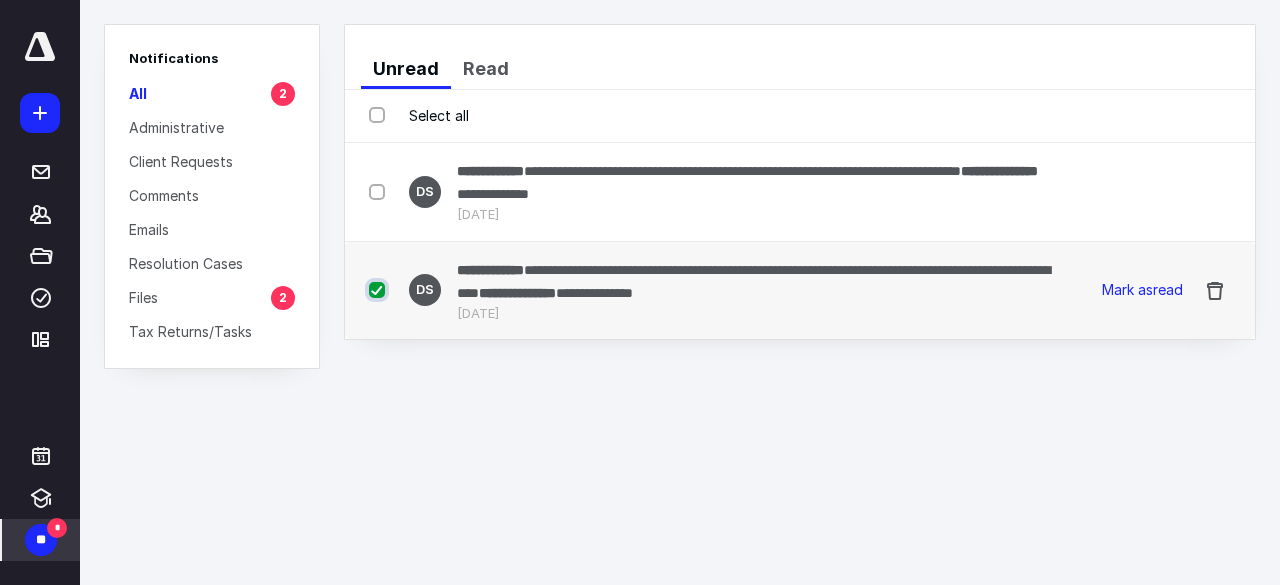 checkbox on "true" 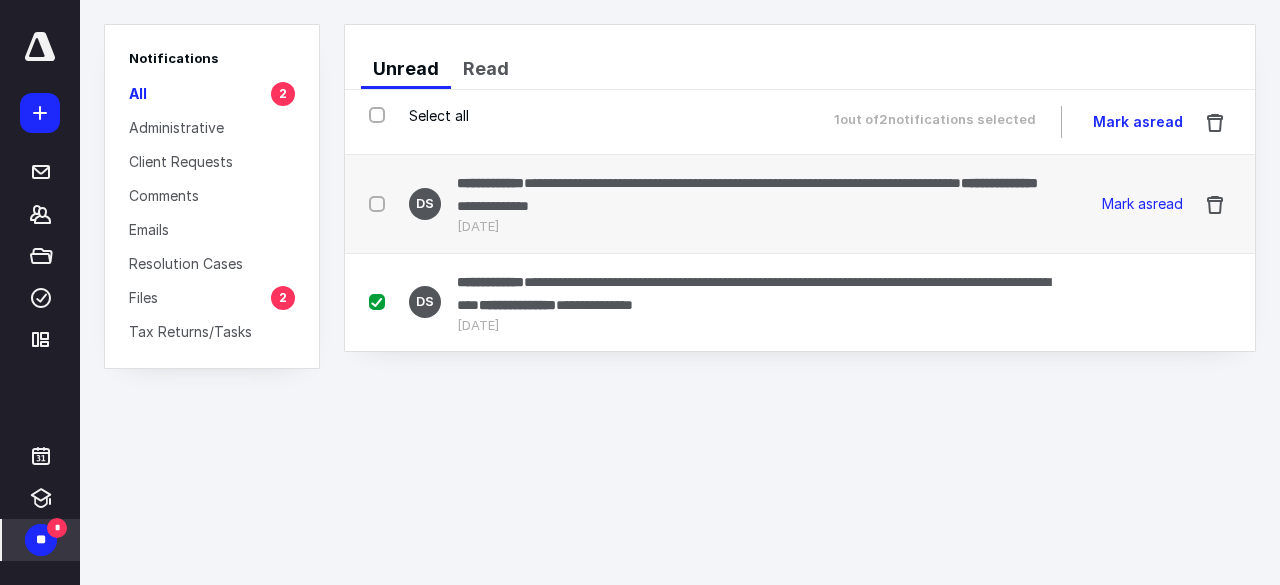 click at bounding box center [381, 203] 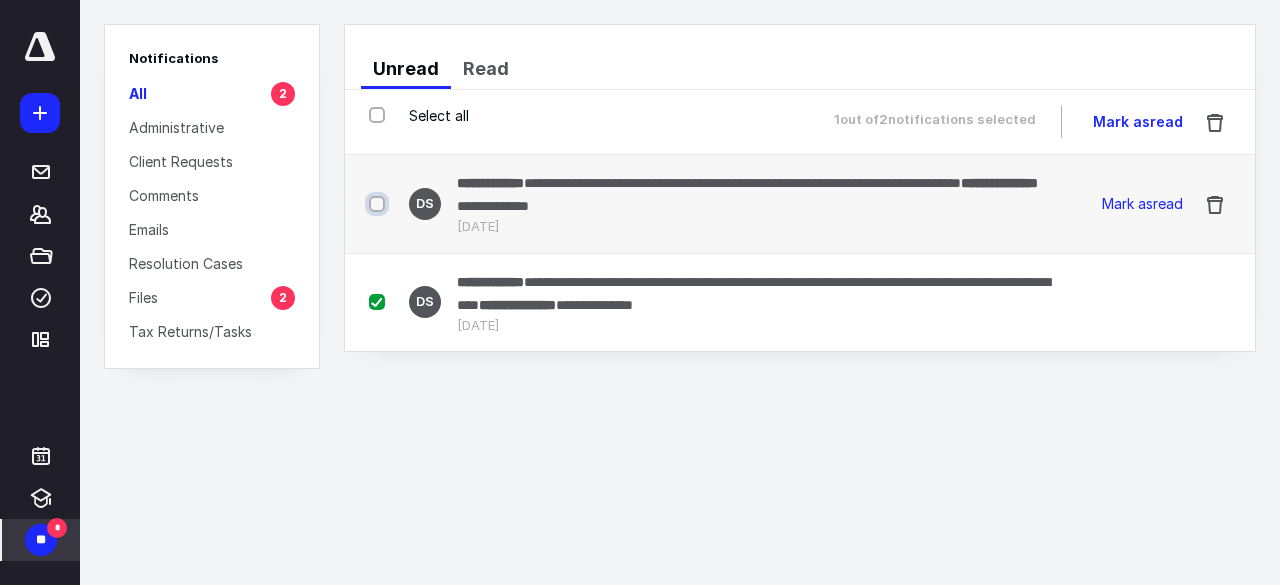 click at bounding box center (379, 204) 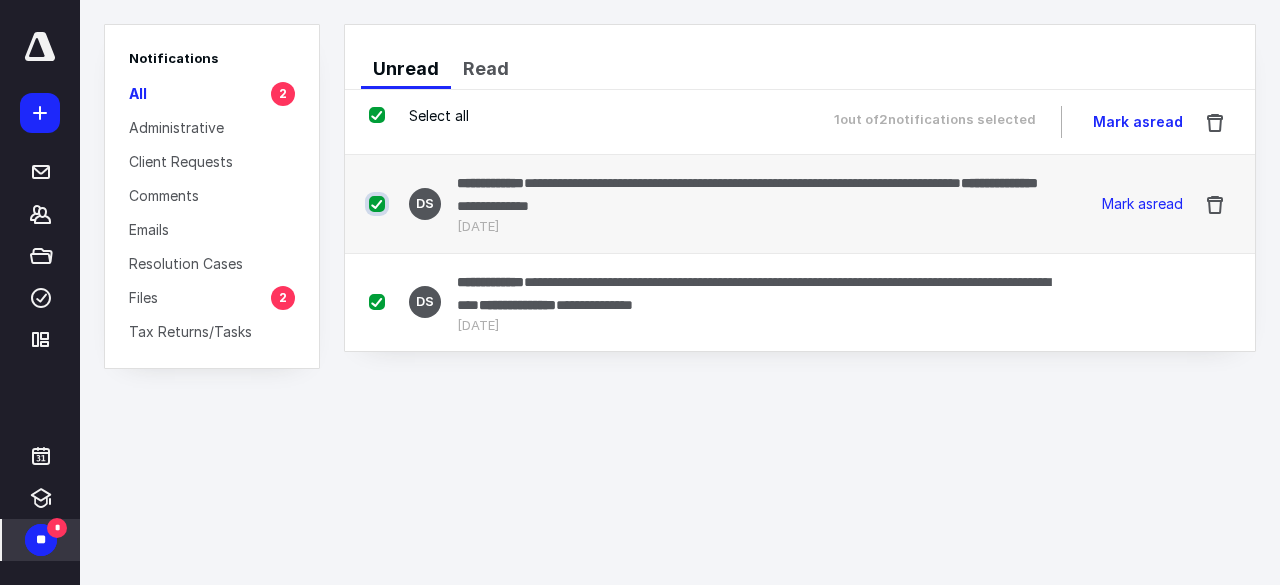 checkbox on "true" 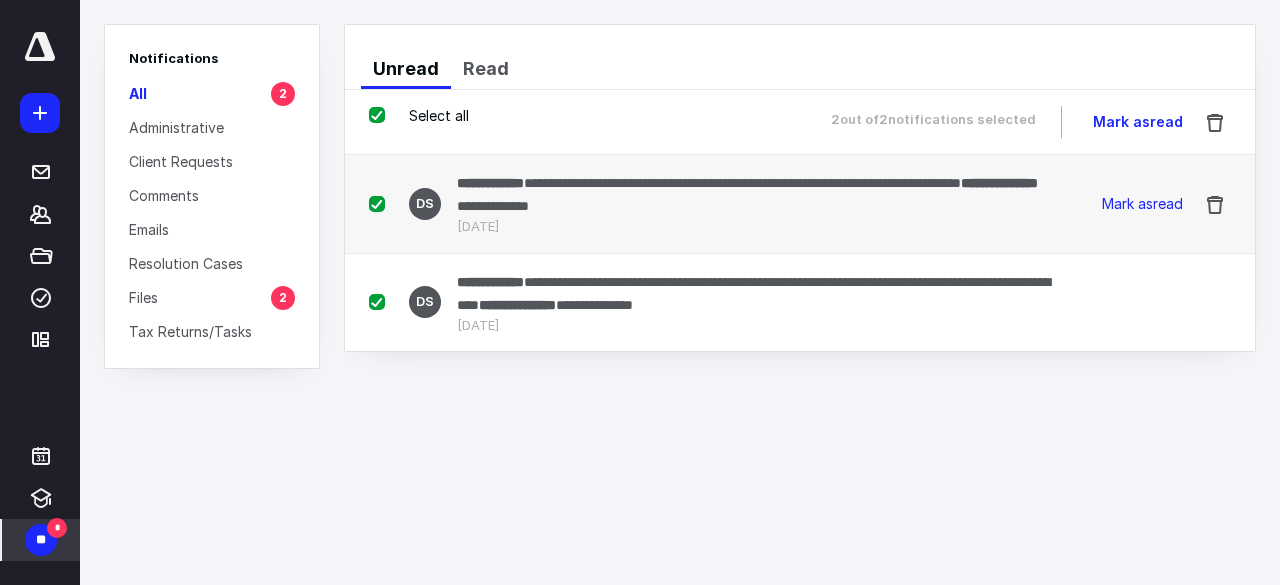 click on "Jul 7, 2025" at bounding box center [758, 227] 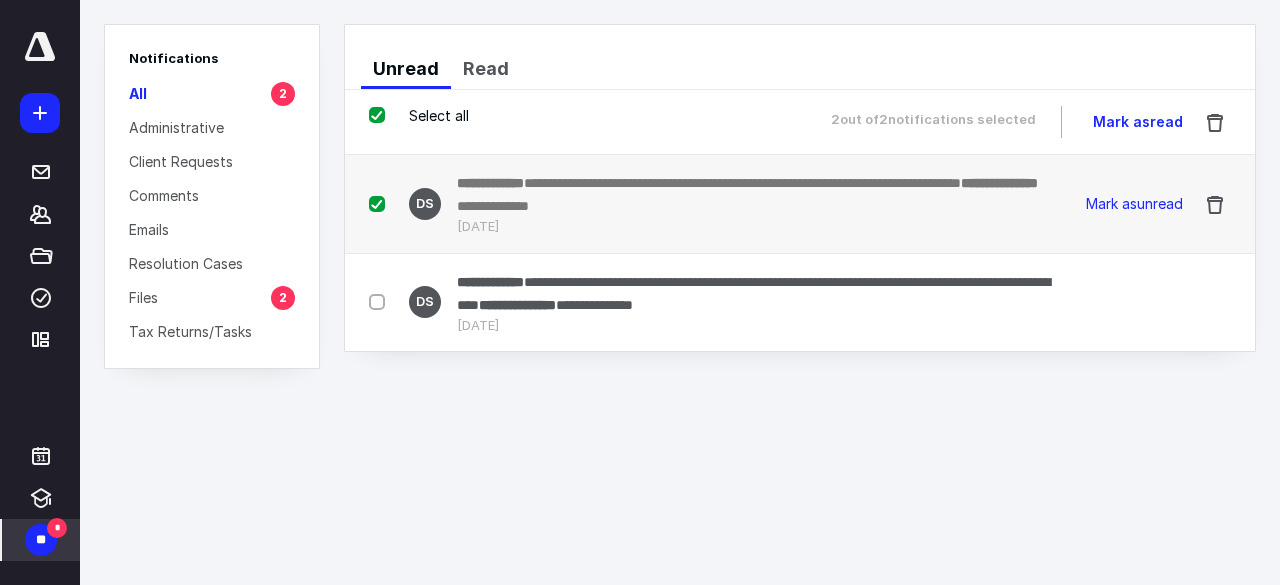 checkbox on "false" 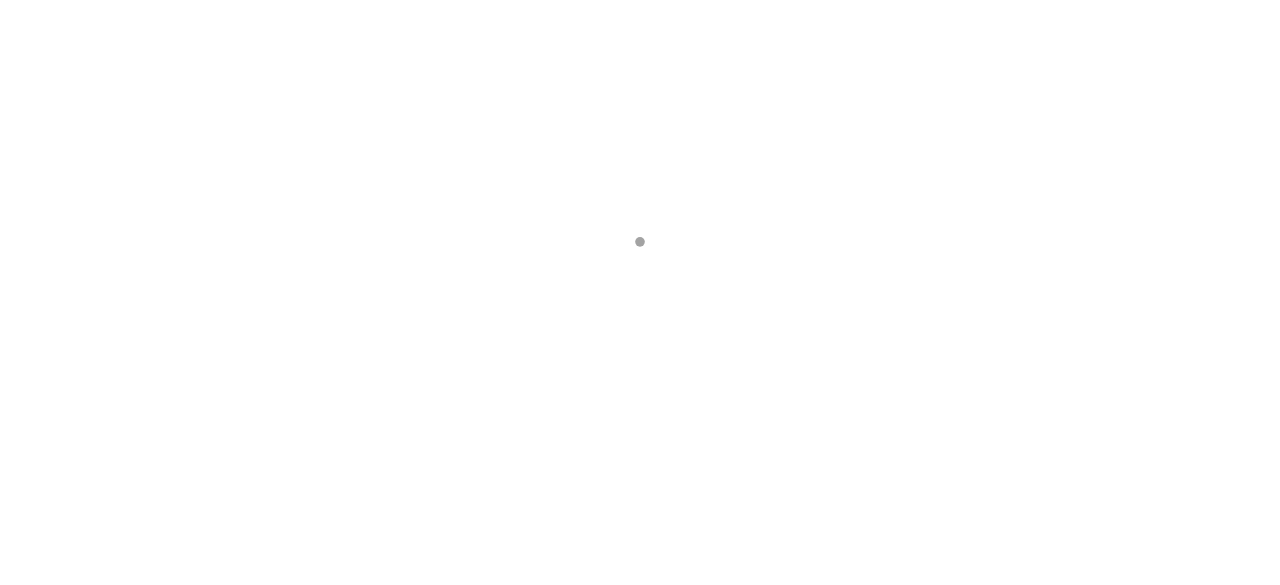 scroll, scrollTop: 0, scrollLeft: 0, axis: both 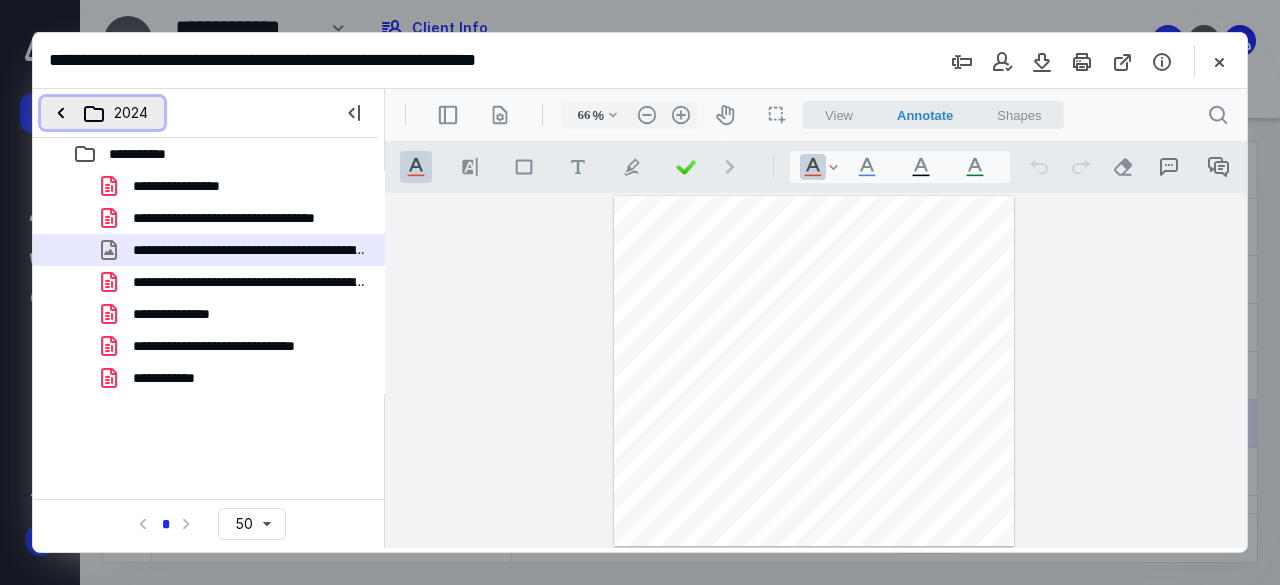 click on "2024" at bounding box center (102, 113) 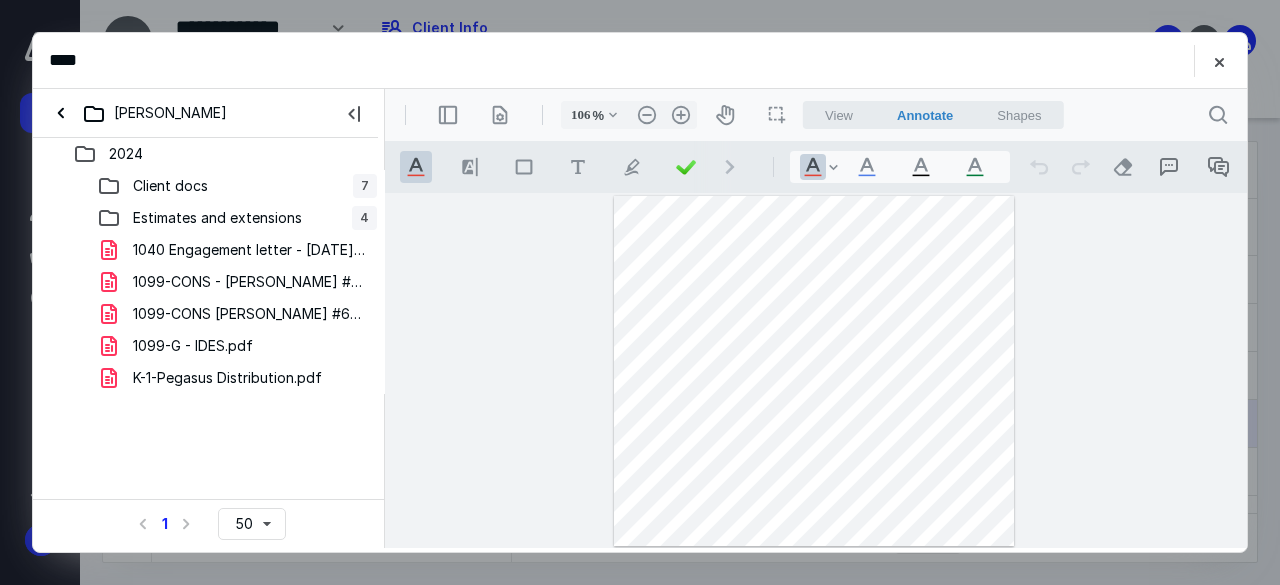 type on "156" 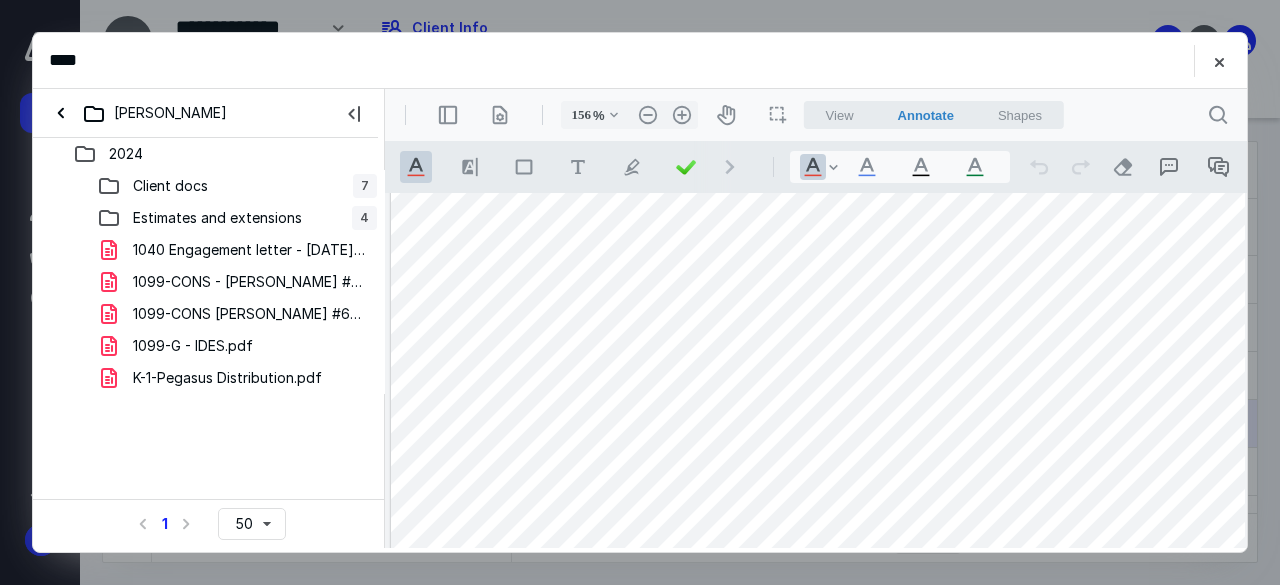 scroll, scrollTop: 0, scrollLeft: 0, axis: both 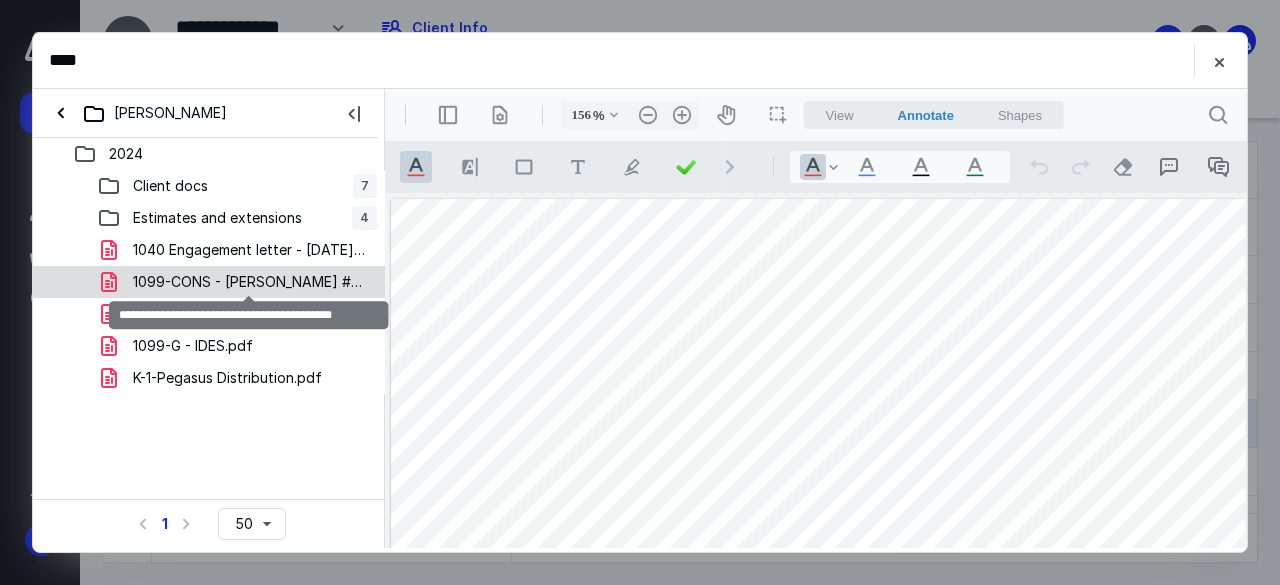 click on "1099-CONS - [PERSON_NAME] #4110, #1051, #8052.pdf" at bounding box center [249, 282] 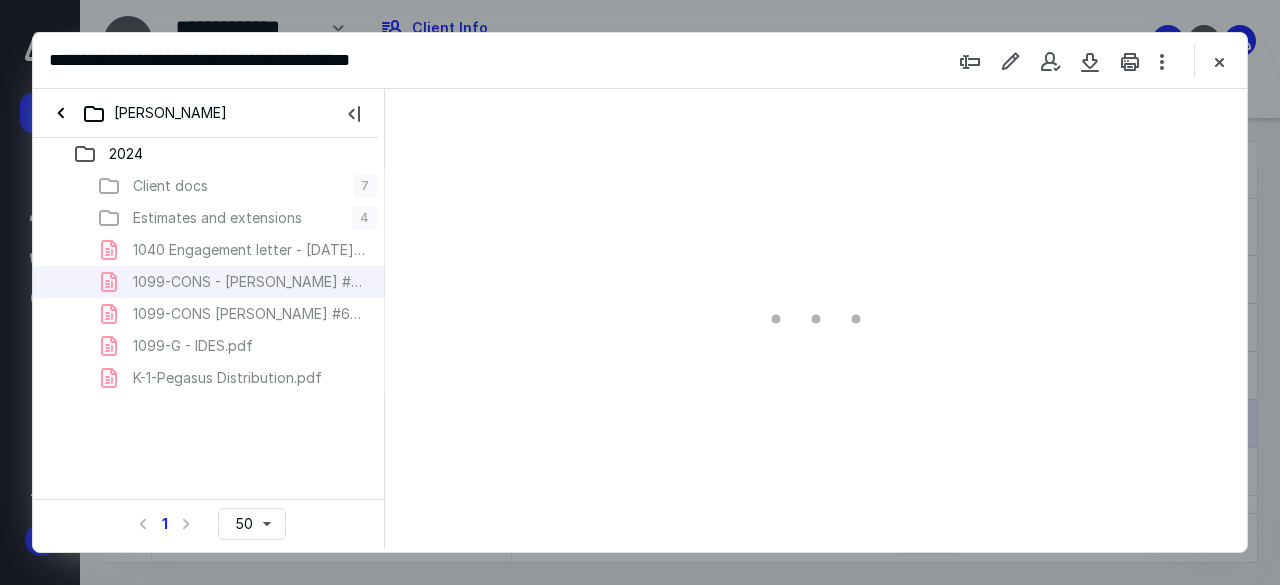 scroll, scrollTop: 0, scrollLeft: 0, axis: both 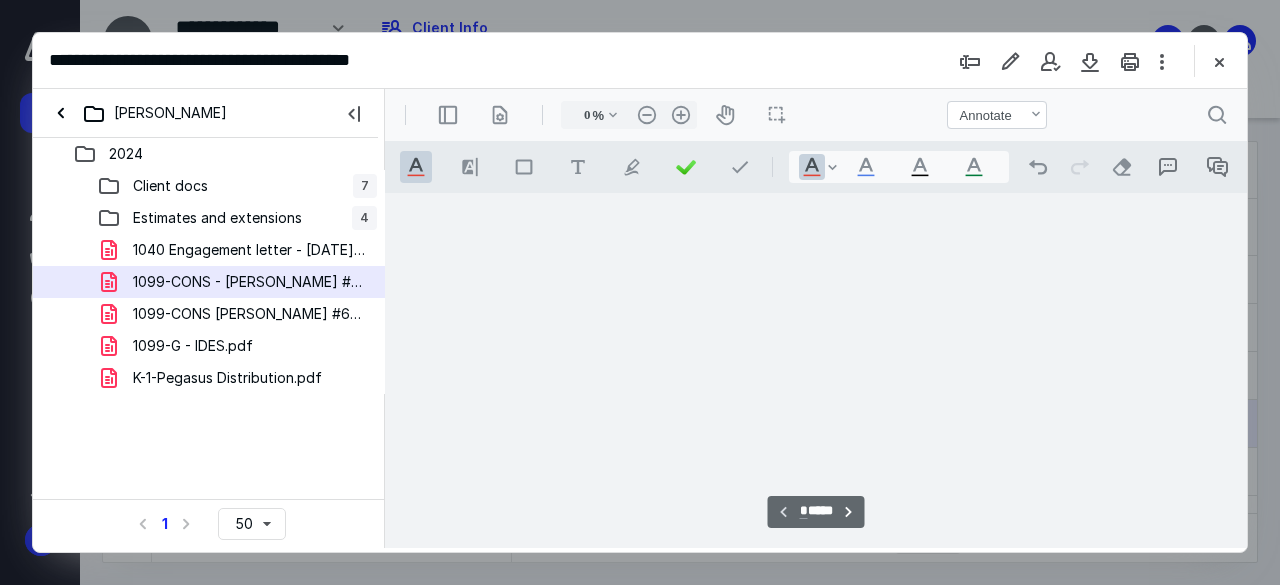 type on "58" 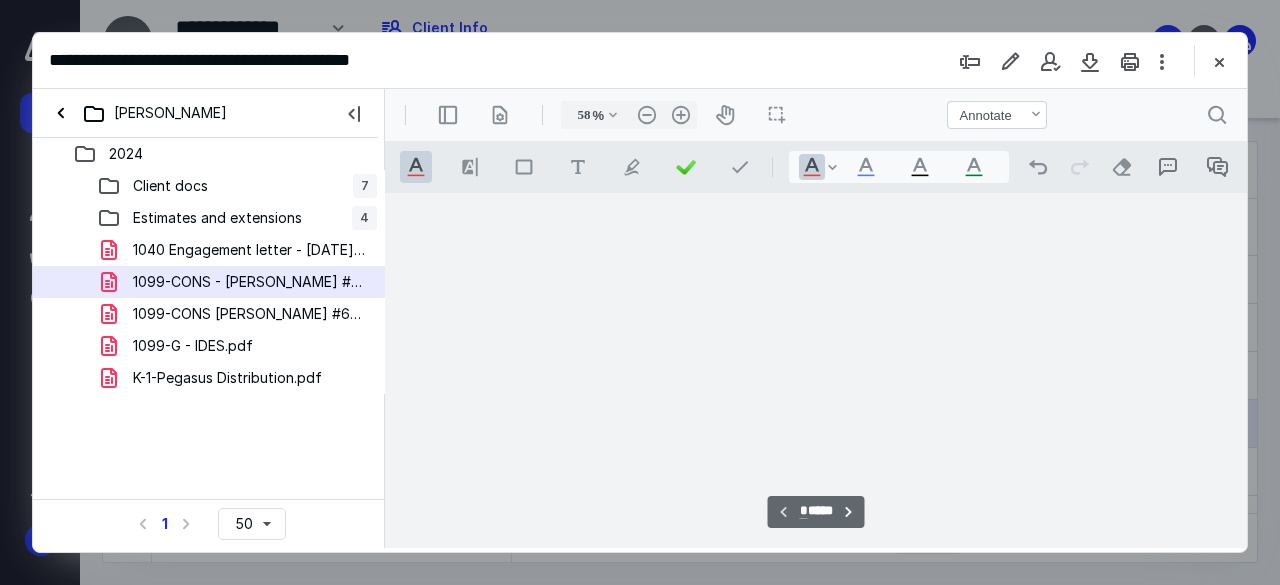 scroll, scrollTop: 106, scrollLeft: 0, axis: vertical 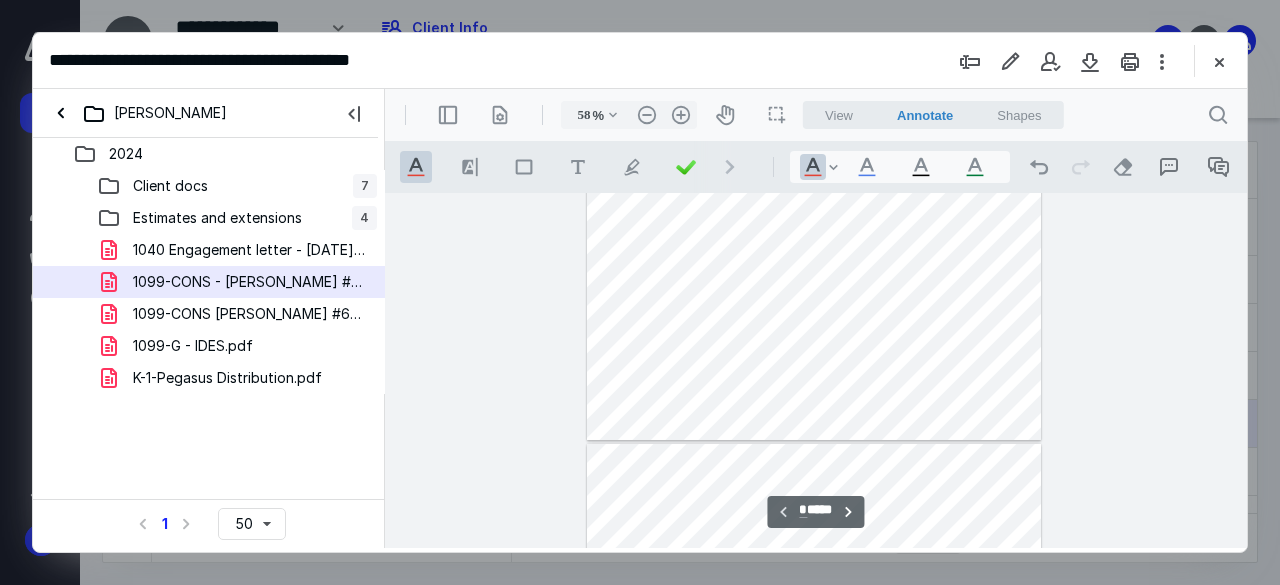type on "*" 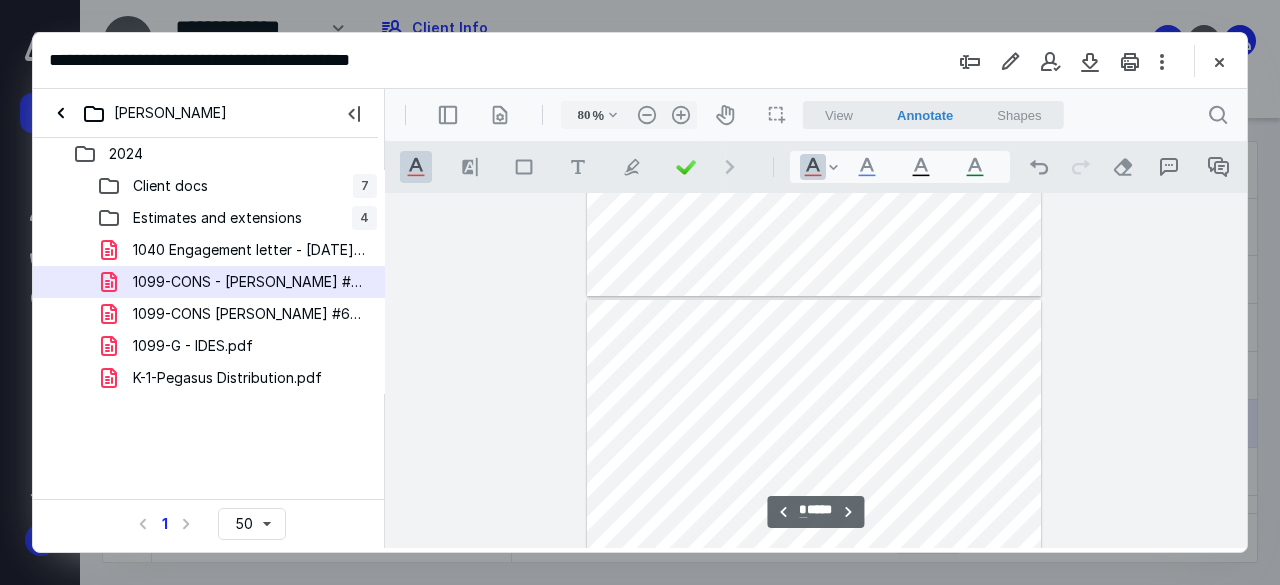 scroll, scrollTop: 424, scrollLeft: 0, axis: vertical 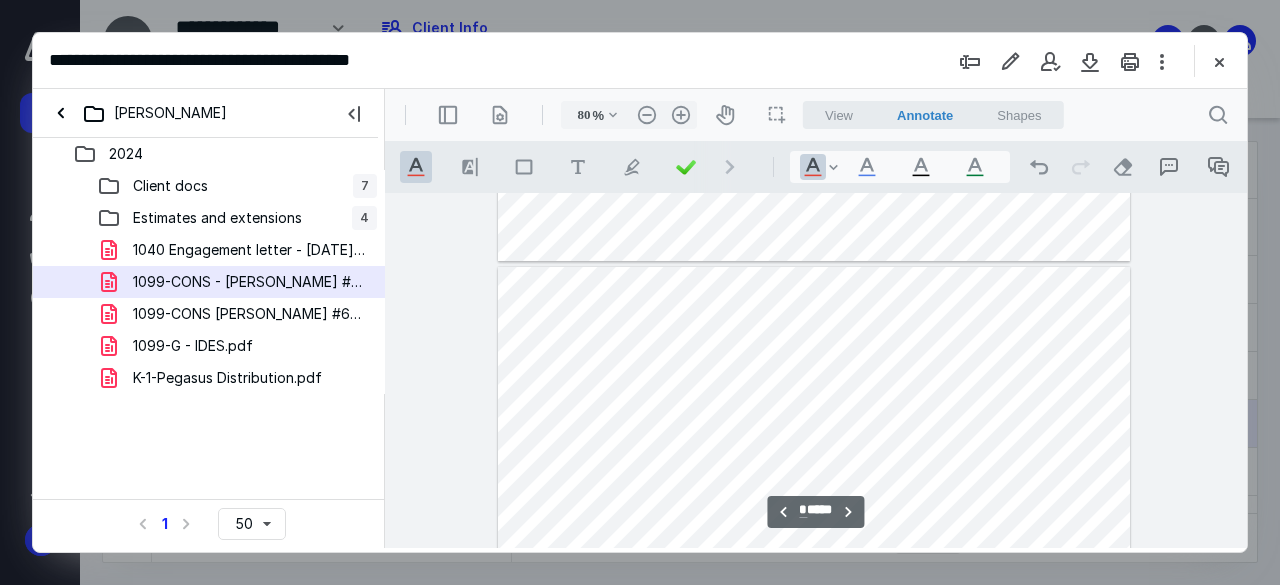 type on "263" 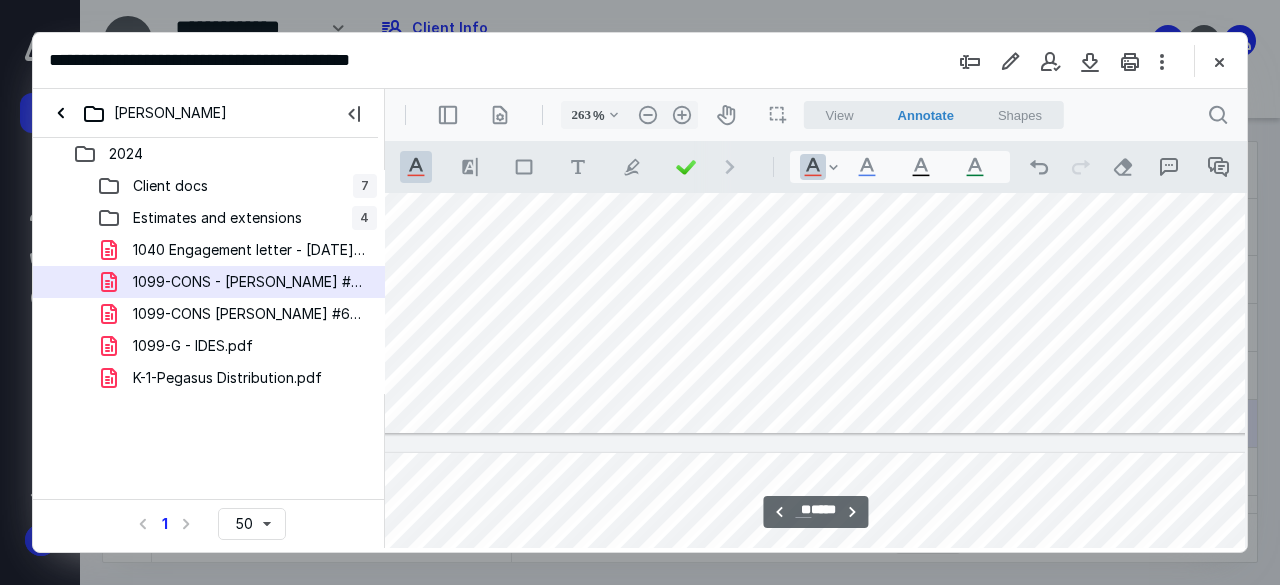 type on "**" 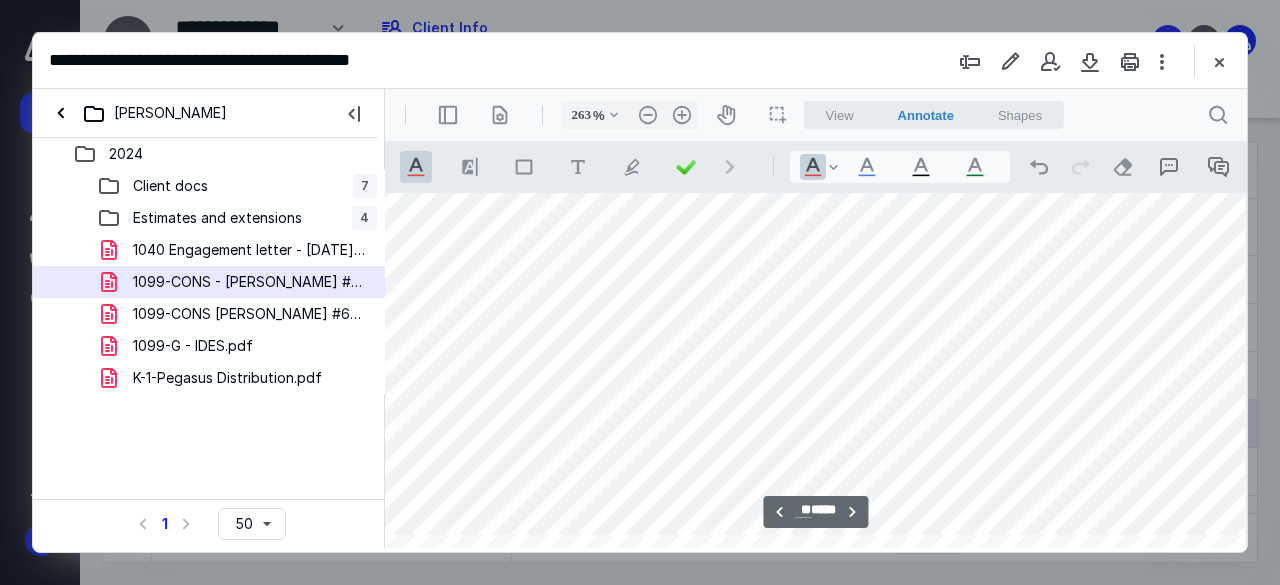 scroll, scrollTop: 26410, scrollLeft: 265, axis: both 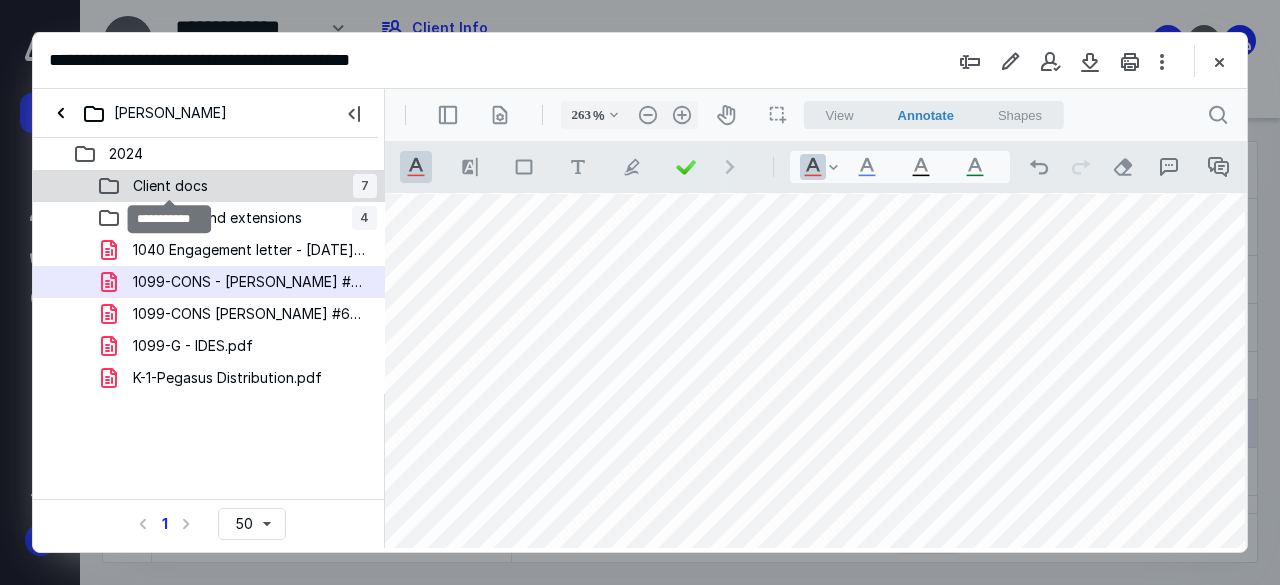 click on "Client docs" at bounding box center [170, 186] 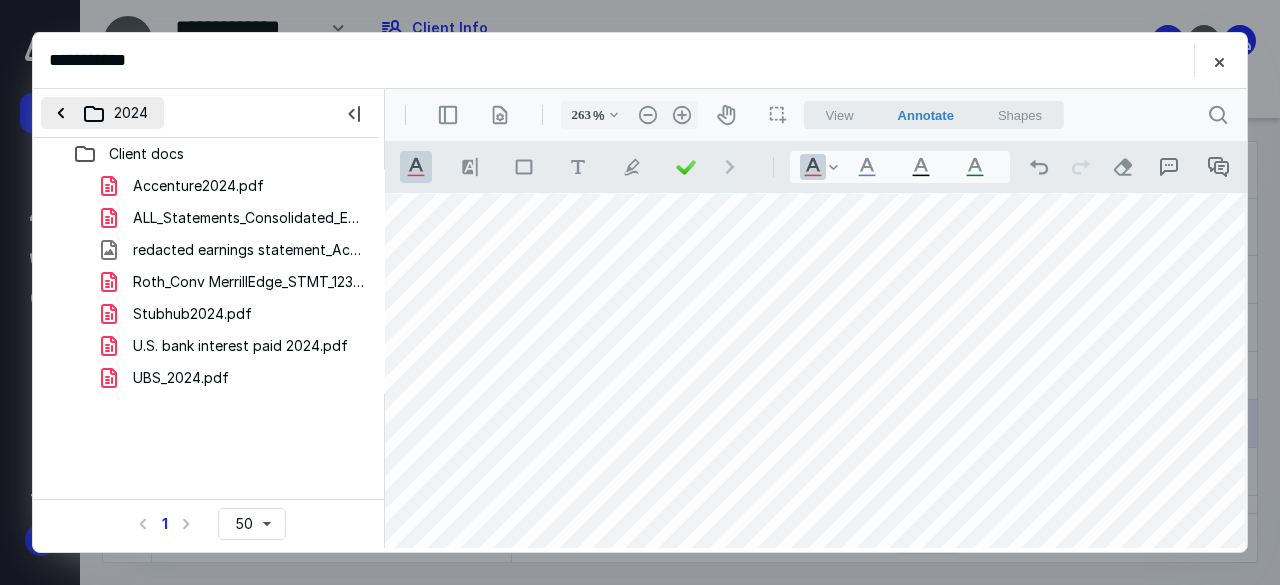 click on "2024" at bounding box center [102, 113] 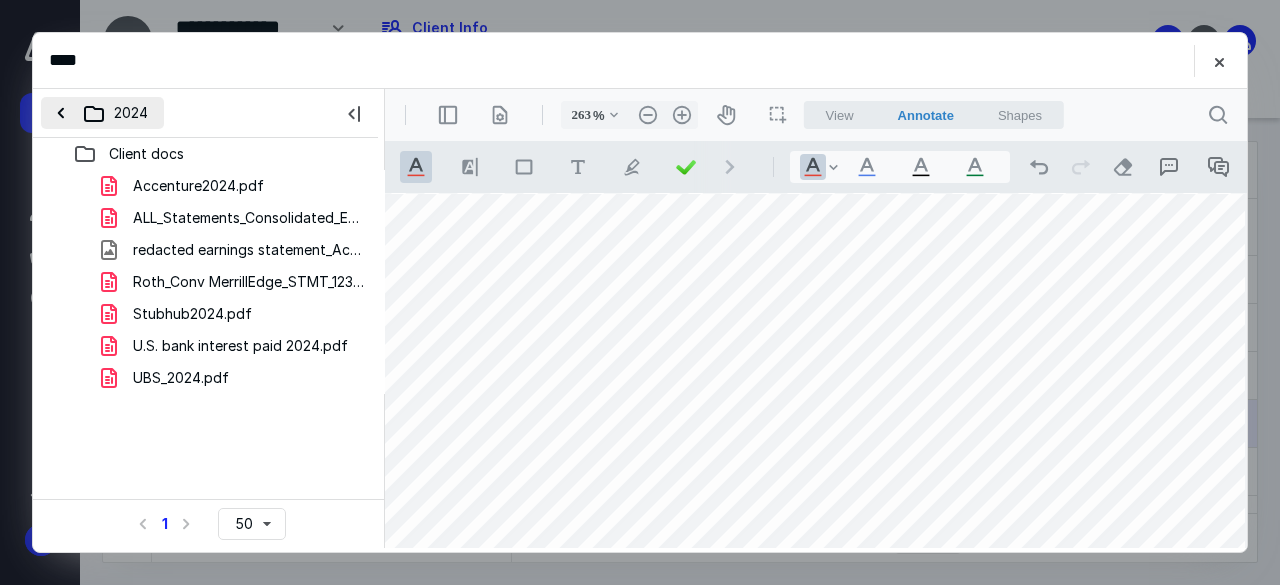 click on "2024" at bounding box center (102, 113) 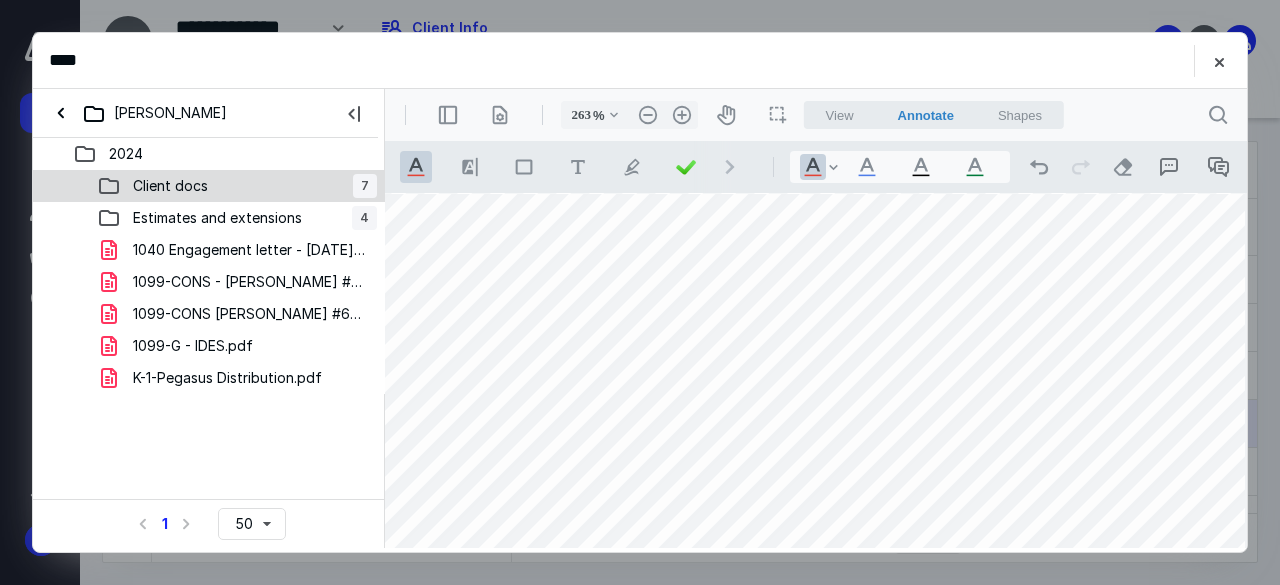 drag, startPoint x: 108, startPoint y: 277, endPoint x: 128, endPoint y: 180, distance: 99.0404 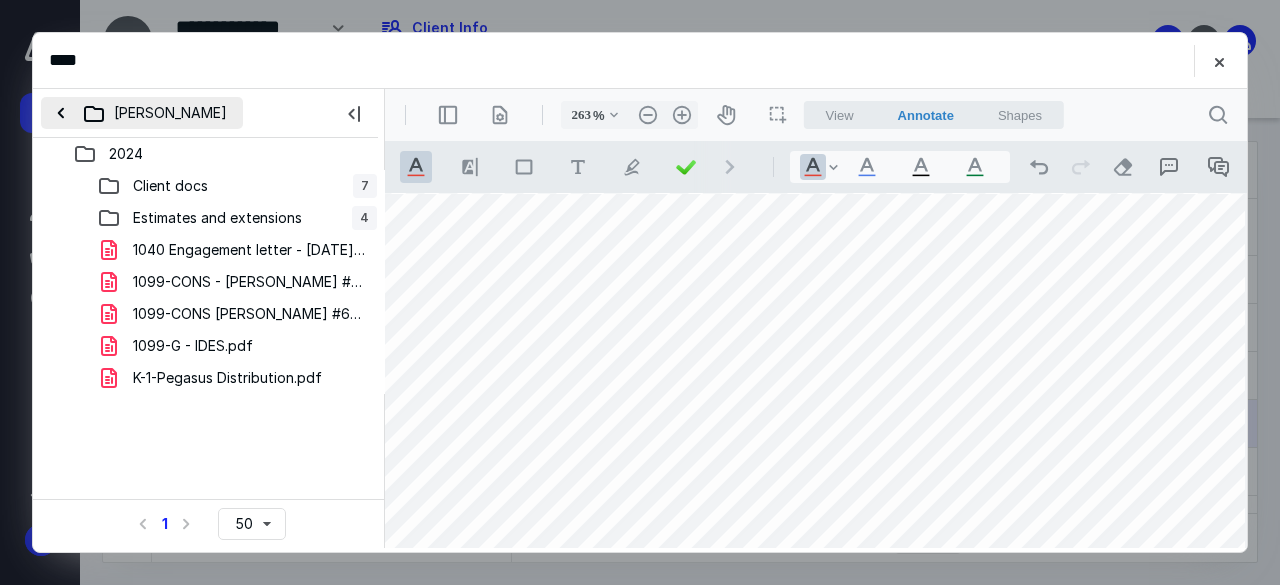 click on "[PERSON_NAME]" at bounding box center [142, 113] 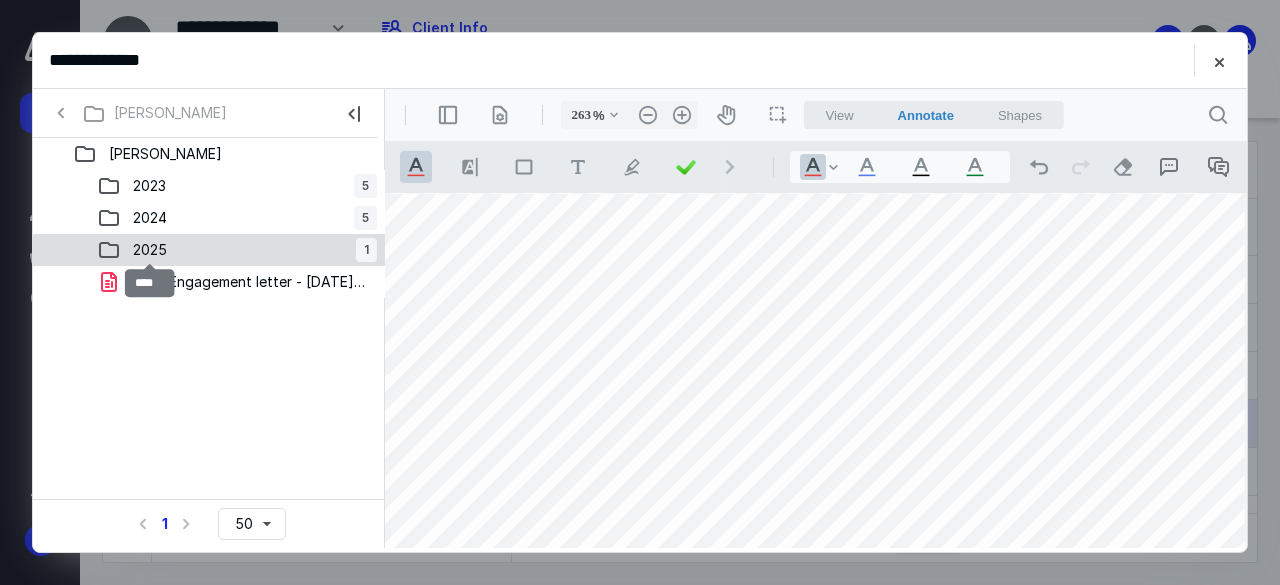 click on "2025" at bounding box center (150, 250) 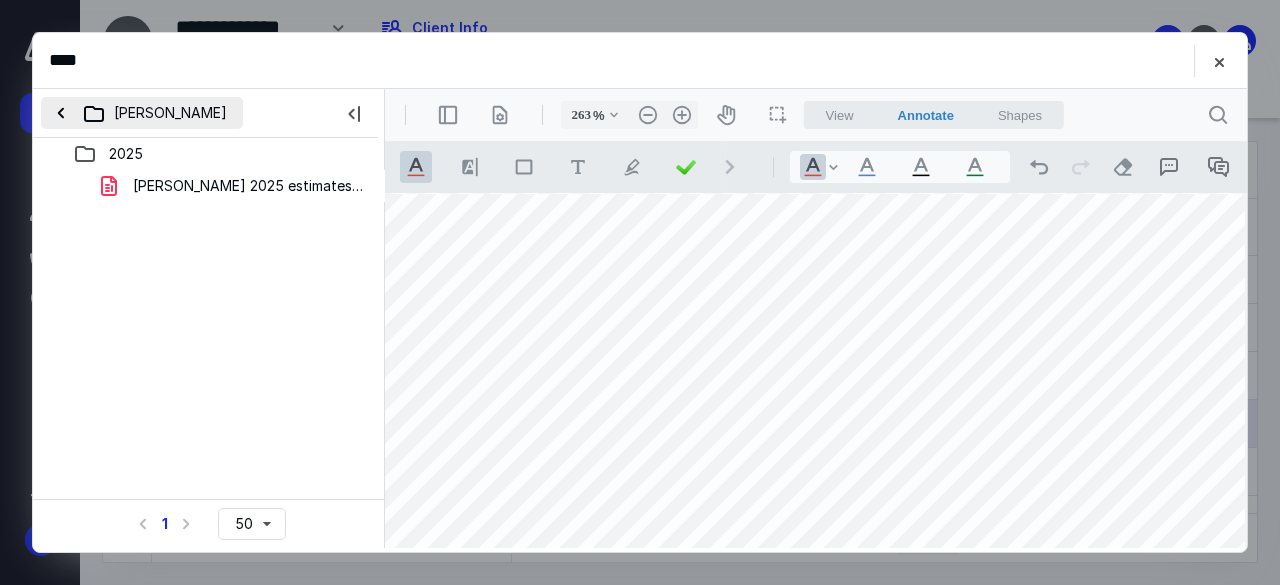 click on "[PERSON_NAME]" at bounding box center (142, 113) 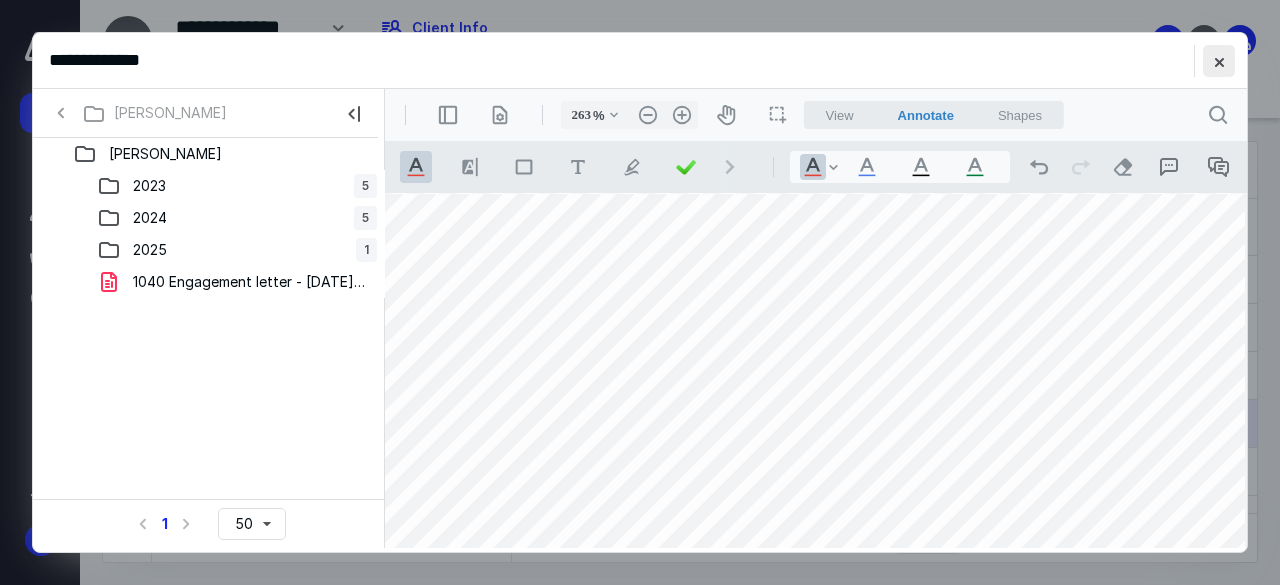 click at bounding box center (1219, 61) 